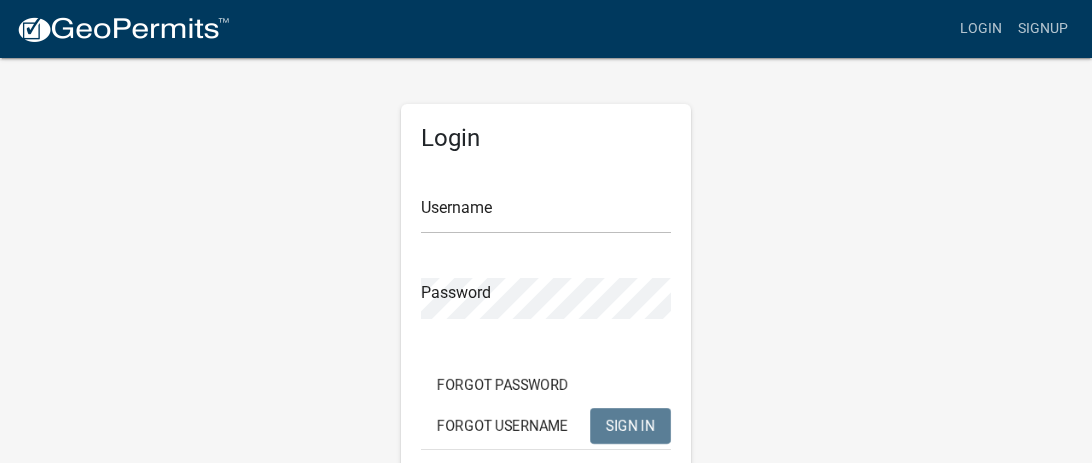scroll, scrollTop: 0, scrollLeft: 0, axis: both 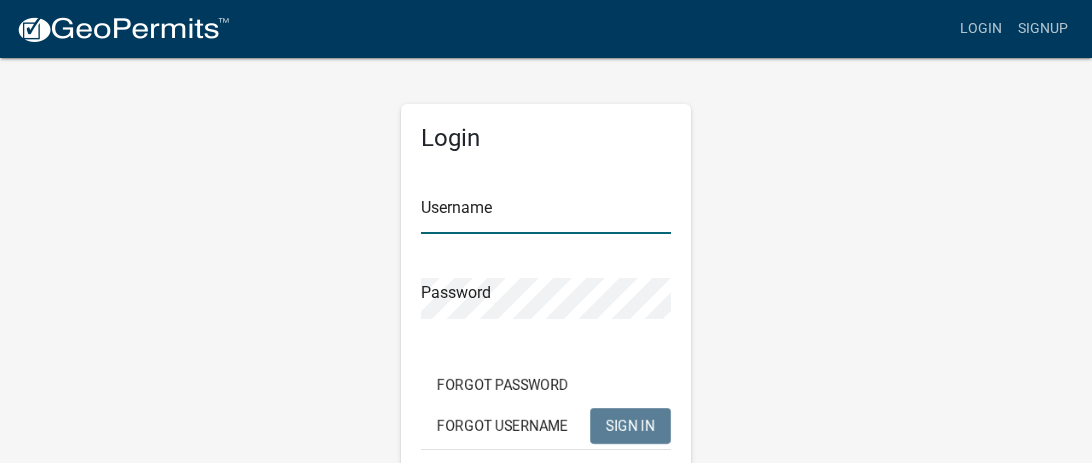 type on "[PERSON_NAME]" 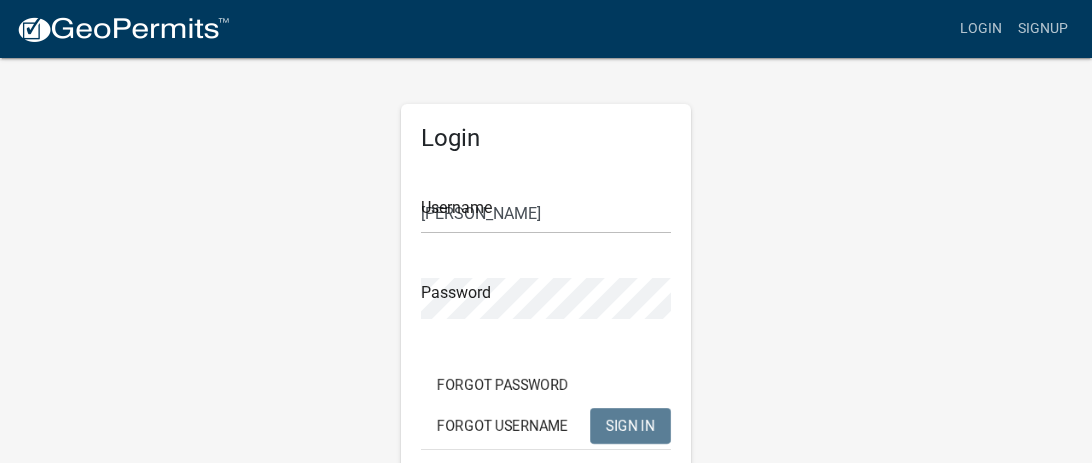 click on "SIGN IN" 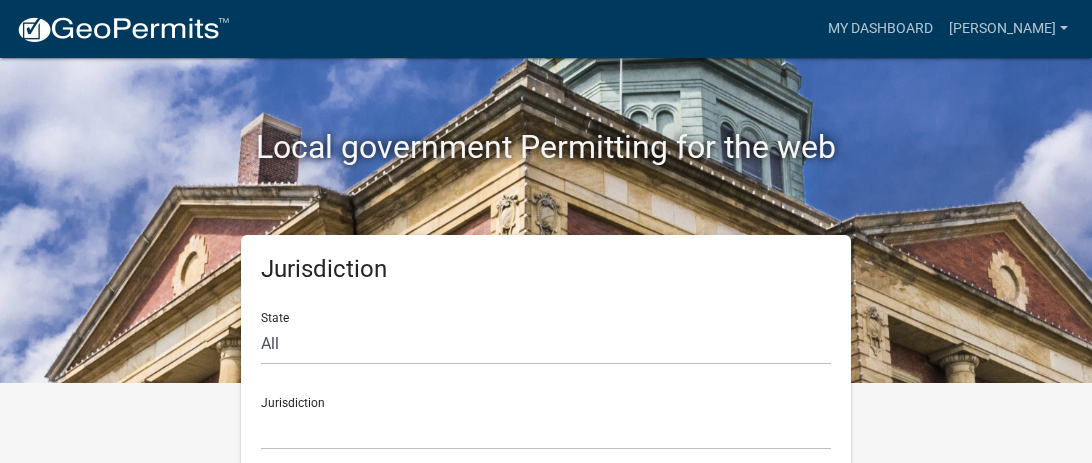 scroll, scrollTop: 104, scrollLeft: 0, axis: vertical 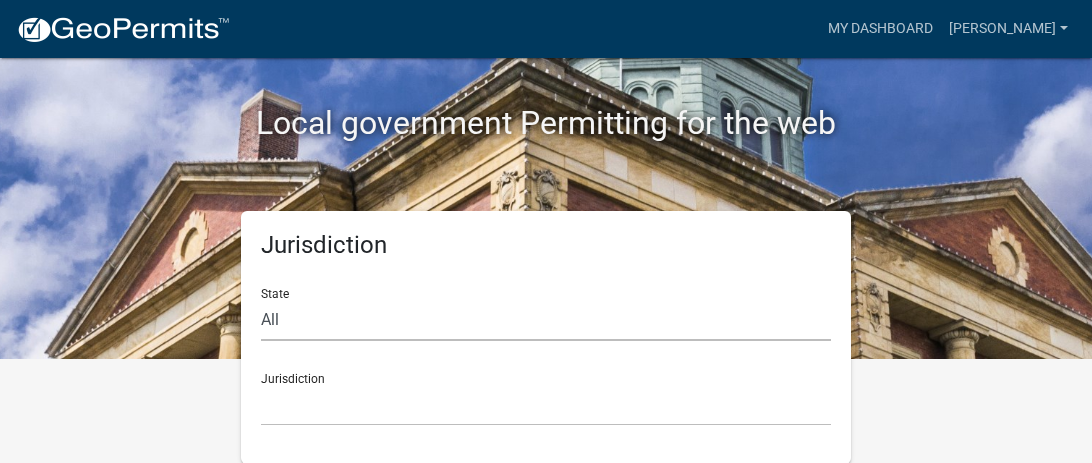 click on "All  [US_STATE]   [US_STATE]   [US_STATE]   [US_STATE]   [US_STATE]   [US_STATE]   [US_STATE]   [US_STATE]   [US_STATE]" 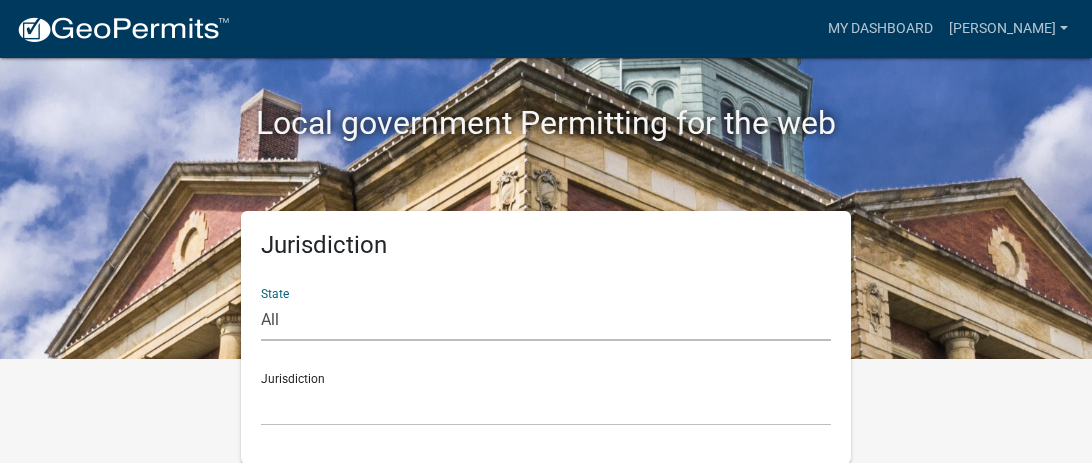 select on "[US_STATE]" 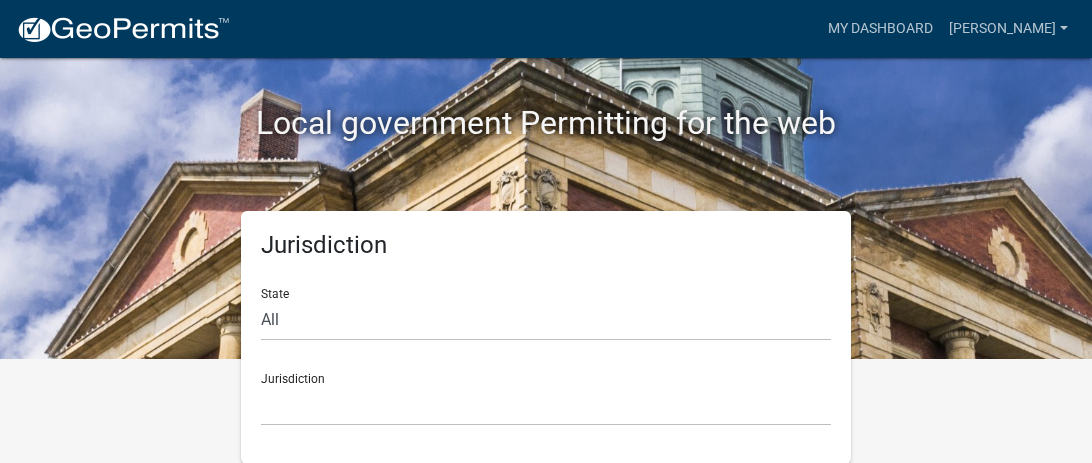 click on "Jurisdiction City of [GEOGRAPHIC_DATA], [US_STATE] [GEOGRAPHIC_DATA], [US_STATE][PERSON_NAME][GEOGRAPHIC_DATA], [US_STATE][PERSON_NAME][GEOGRAPHIC_DATA], [US_STATE][PERSON_NAME][GEOGRAPHIC_DATA], [US_STATE][PERSON_NAME][GEOGRAPHIC_DATA], [US_STATE][PERSON_NAME][GEOGRAPHIC_DATA], [US_STATE][PERSON_NAME][GEOGRAPHIC_DATA], [US_STATE][PERSON_NAME][GEOGRAPHIC_DATA], [US_STATE][PERSON_NAME][GEOGRAPHIC_DATA], [US_STATE][PERSON_NAME][GEOGRAPHIC_DATA], [US_STATE]" 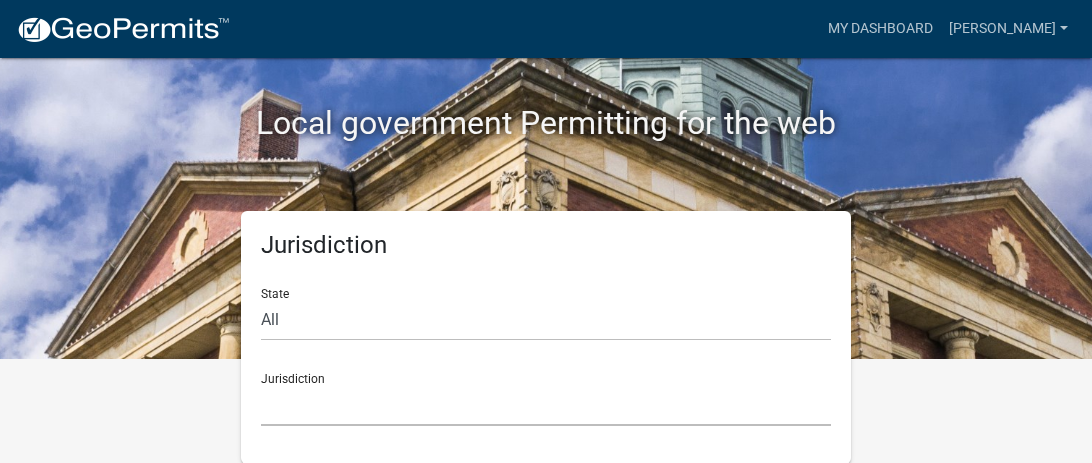 click on "City of [GEOGRAPHIC_DATA], [US_STATE] [GEOGRAPHIC_DATA], [US_STATE][PERSON_NAME][GEOGRAPHIC_DATA], [US_STATE][PERSON_NAME][GEOGRAPHIC_DATA], [US_STATE][PERSON_NAME][GEOGRAPHIC_DATA], [US_STATE][PERSON_NAME][GEOGRAPHIC_DATA], [US_STATE][PERSON_NAME][GEOGRAPHIC_DATA], [US_STATE][PERSON_NAME][GEOGRAPHIC_DATA], [US_STATE][PERSON_NAME][GEOGRAPHIC_DATA], [US_STATE][PERSON_NAME][GEOGRAPHIC_DATA], [US_STATE][PERSON_NAME][GEOGRAPHIC_DATA], [US_STATE]" 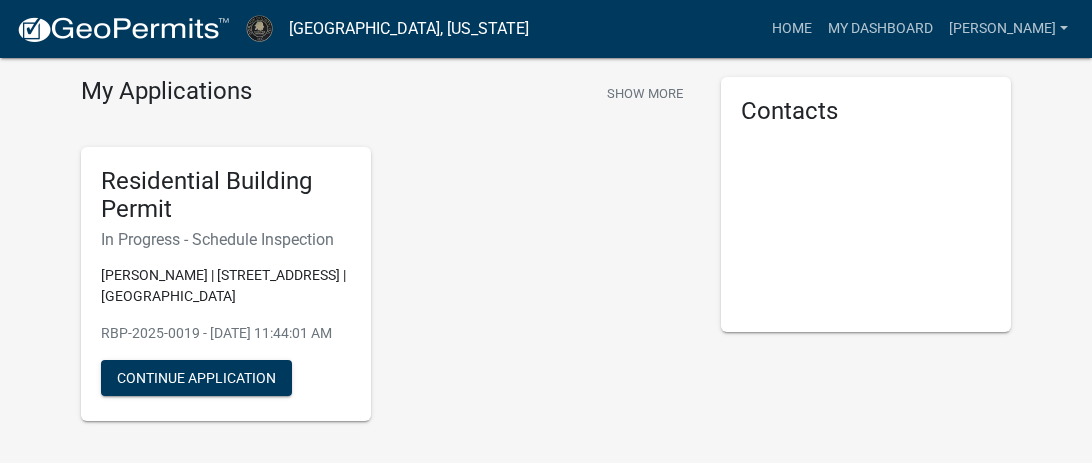 scroll, scrollTop: 104, scrollLeft: 0, axis: vertical 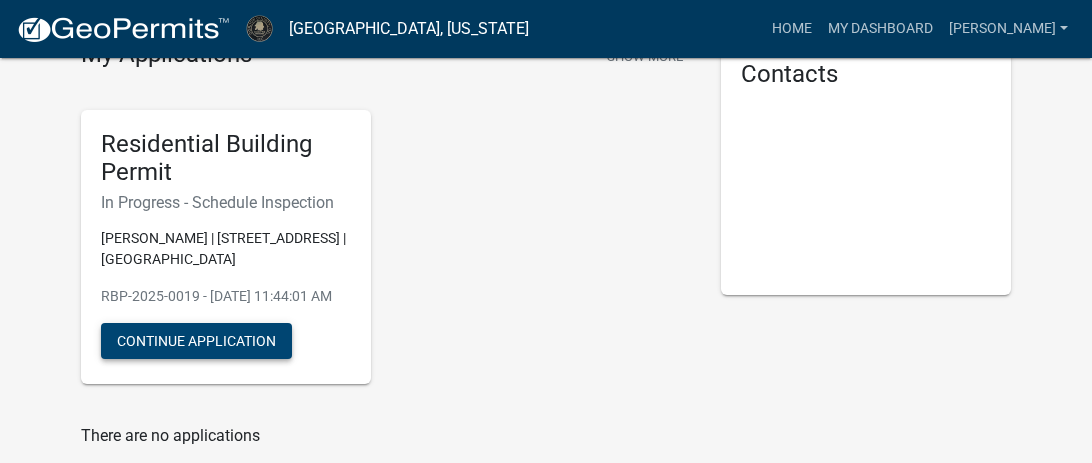 click on "Continue Application" 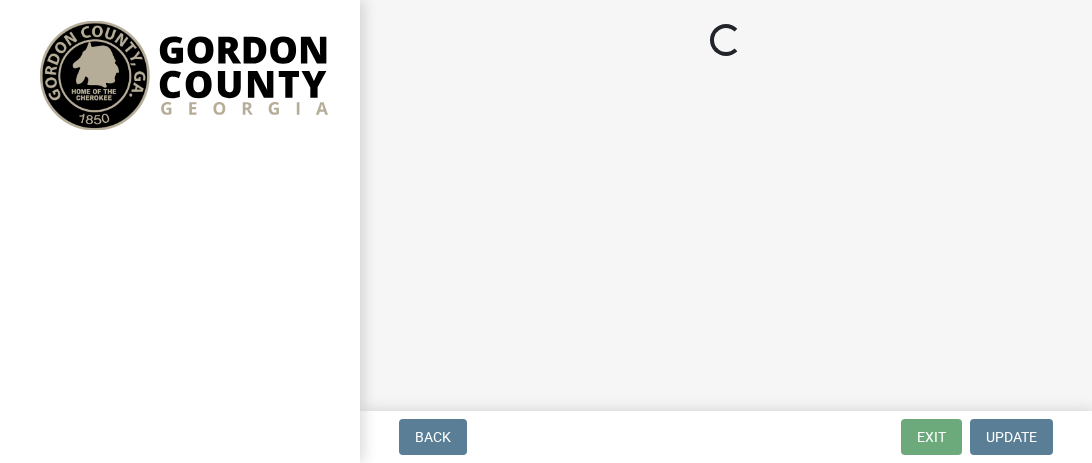 scroll, scrollTop: 0, scrollLeft: 0, axis: both 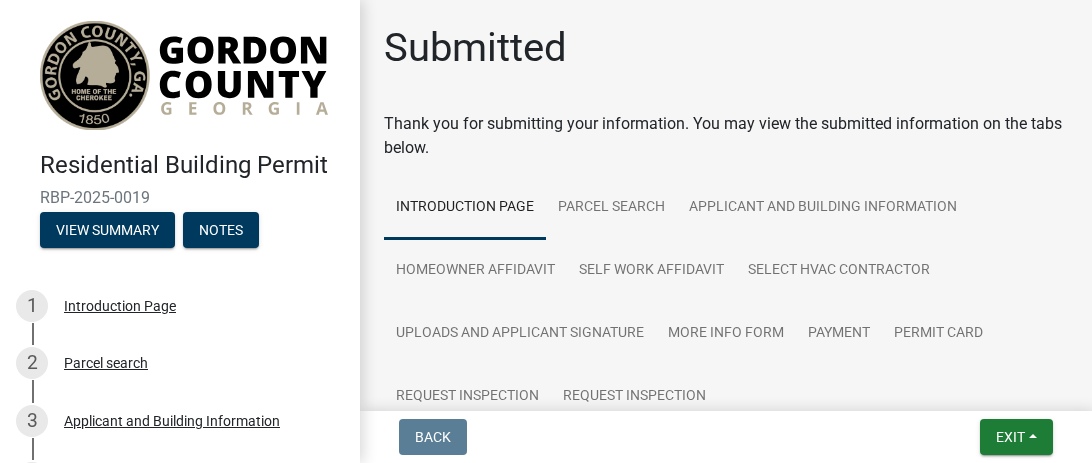 click on "Request Inspection" at bounding box center [634, 397] 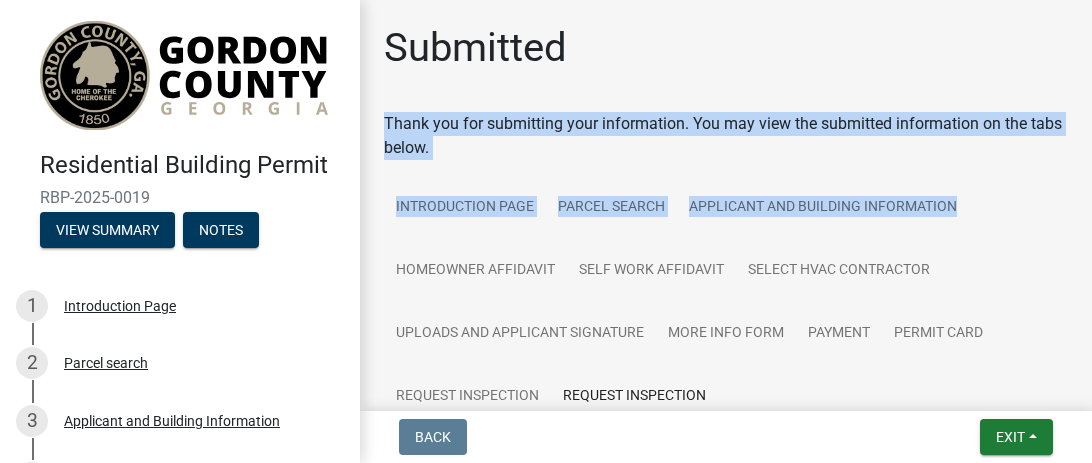 drag, startPoint x: 1090, startPoint y: 69, endPoint x: 1088, endPoint y: 219, distance: 150.01334 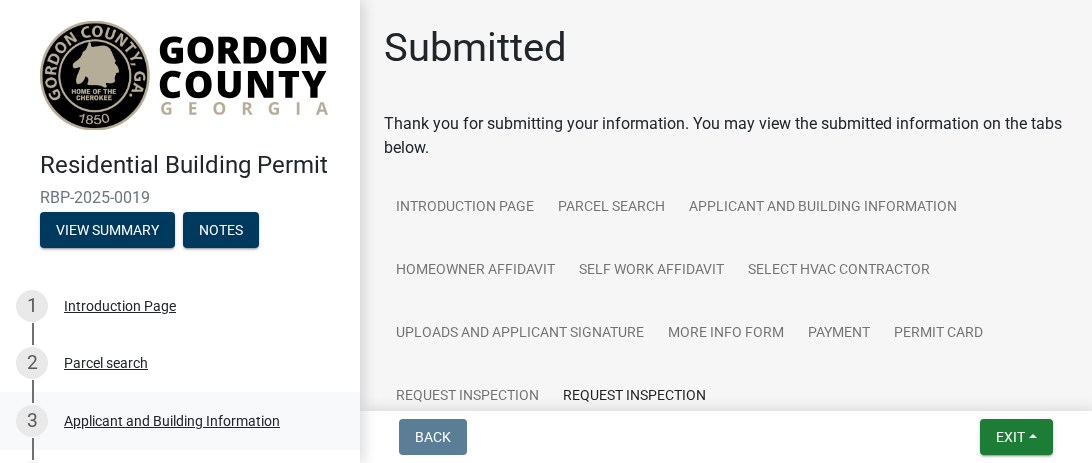 drag, startPoint x: 337, startPoint y: 422, endPoint x: 334, endPoint y: 434, distance: 12.369317 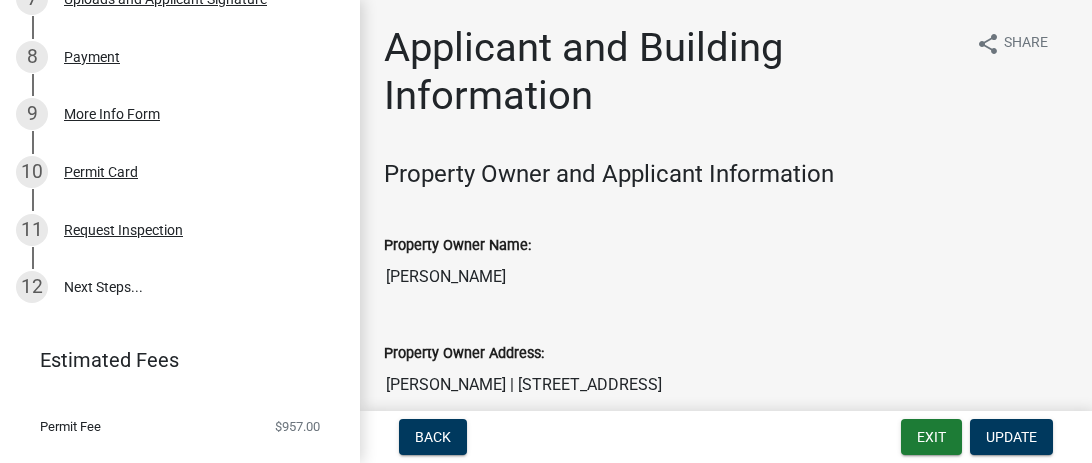 scroll, scrollTop: 691, scrollLeft: 0, axis: vertical 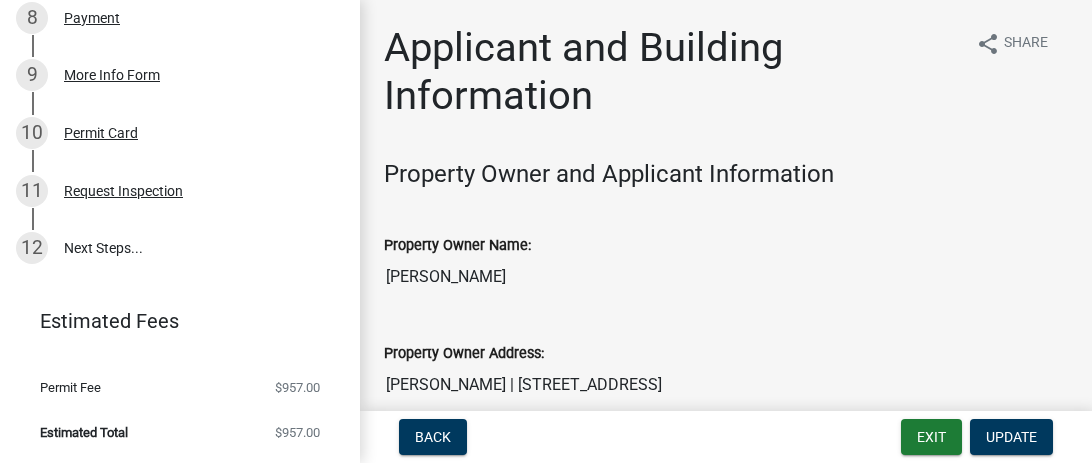 drag, startPoint x: 362, startPoint y: 203, endPoint x: 390, endPoint y: 491, distance: 289.3579 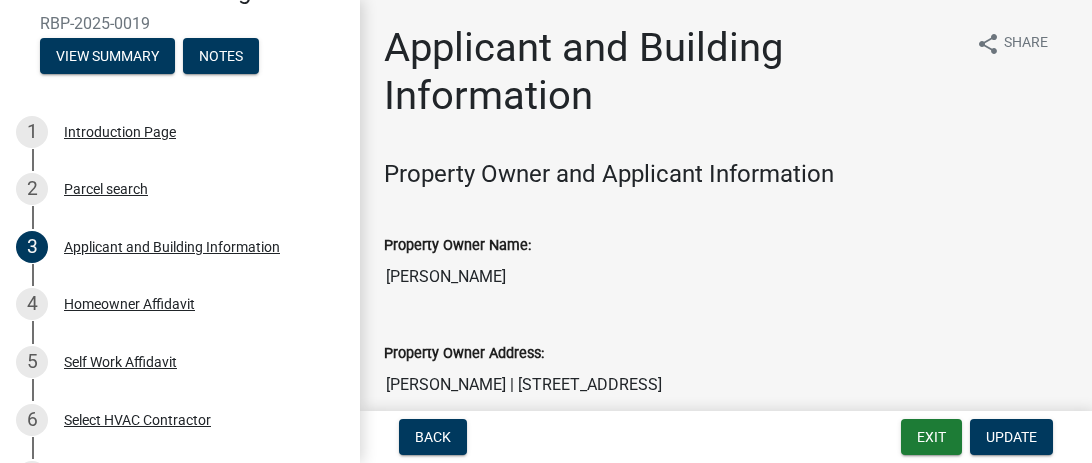 scroll, scrollTop: 170, scrollLeft: 0, axis: vertical 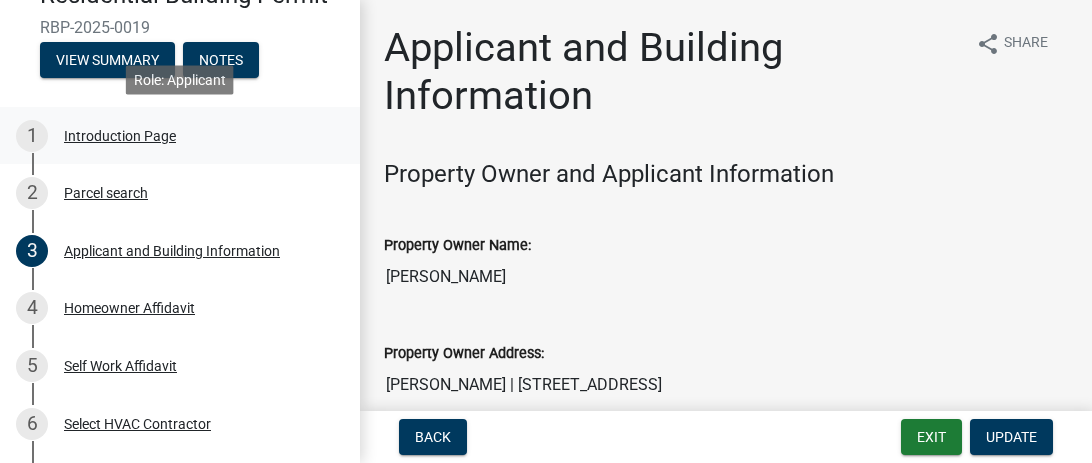 click on "Introduction Page" at bounding box center [120, 136] 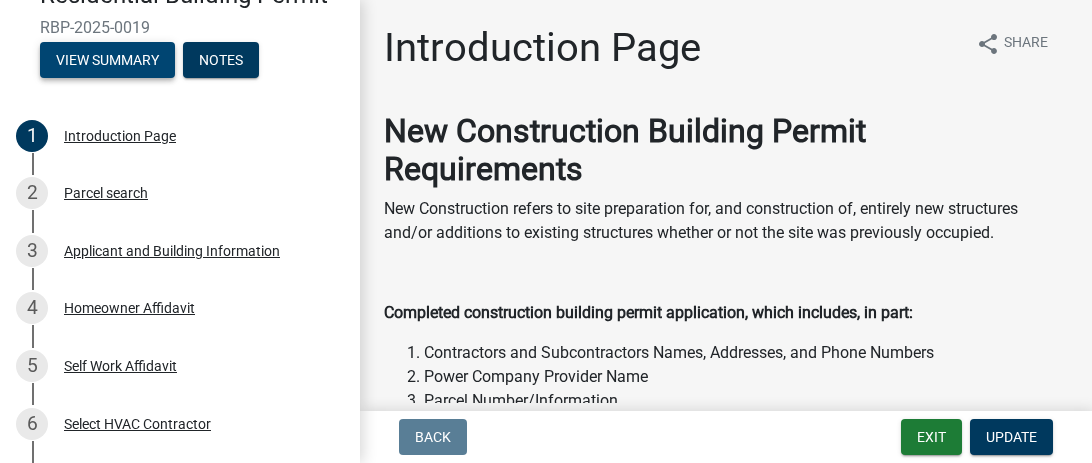 click on "View Summary" at bounding box center (107, 60) 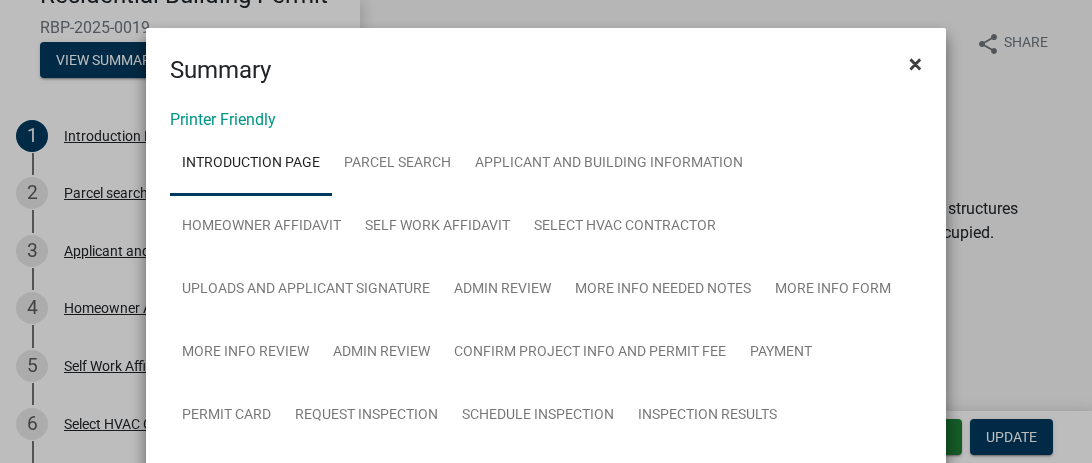 click on "×" 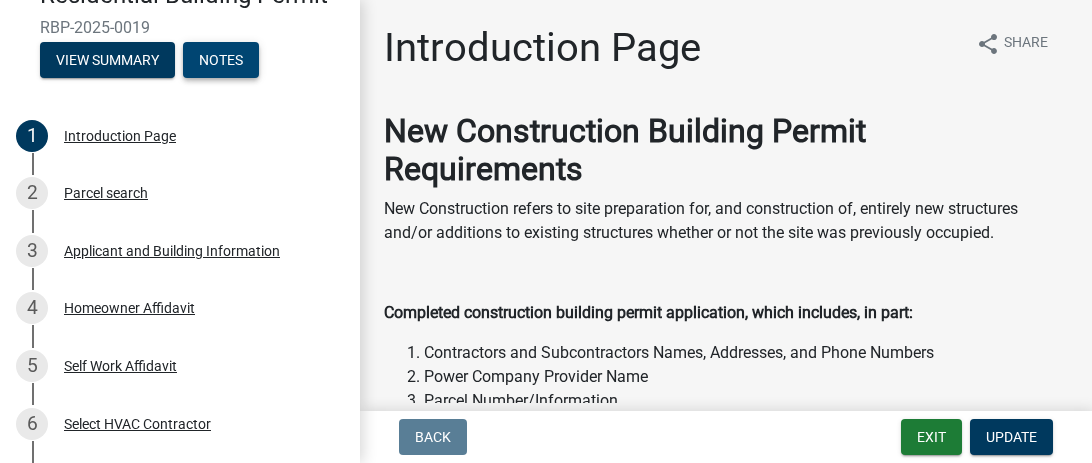 click on "Notes" at bounding box center [221, 60] 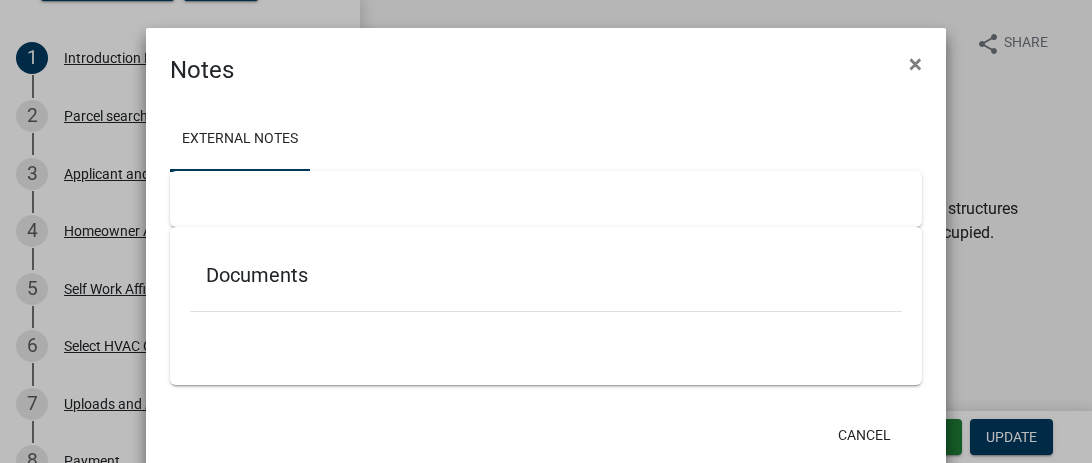 scroll, scrollTop: 92, scrollLeft: 0, axis: vertical 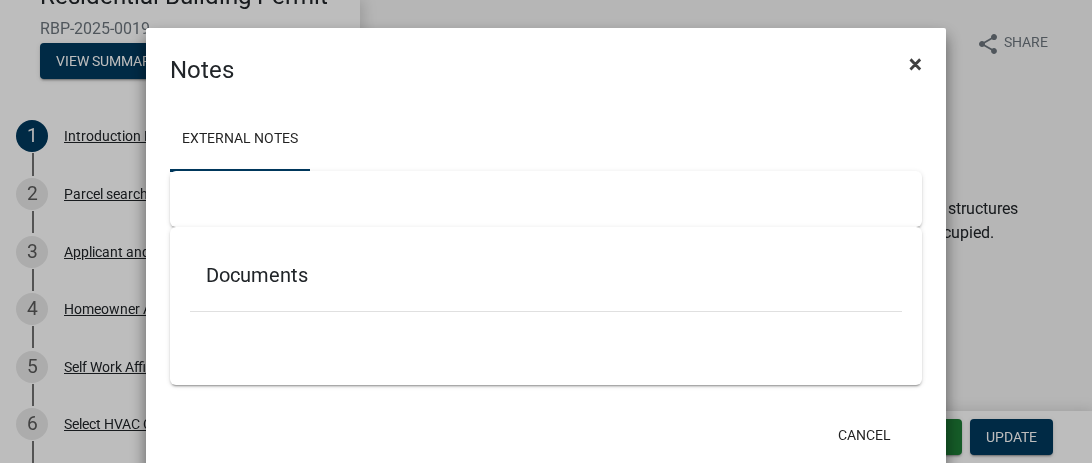 click on "×" 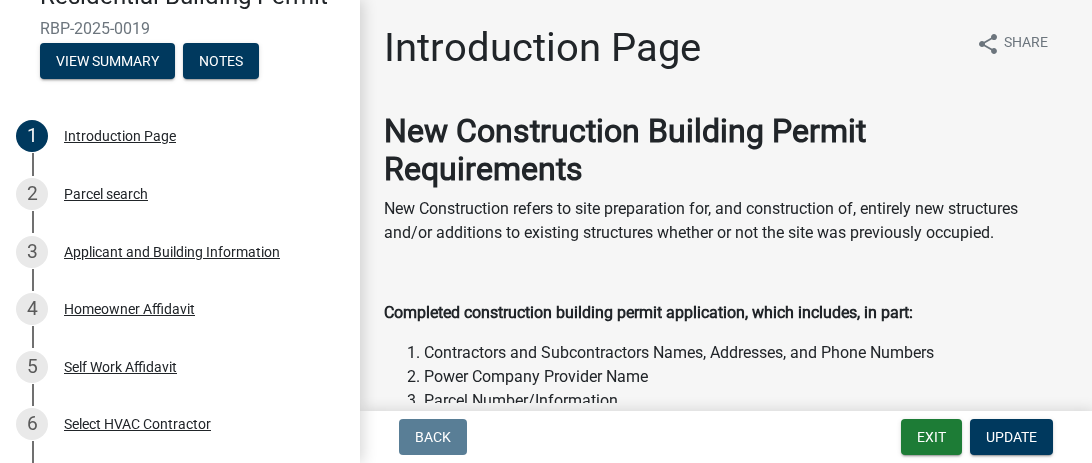 click on "Back" at bounding box center (433, 437) 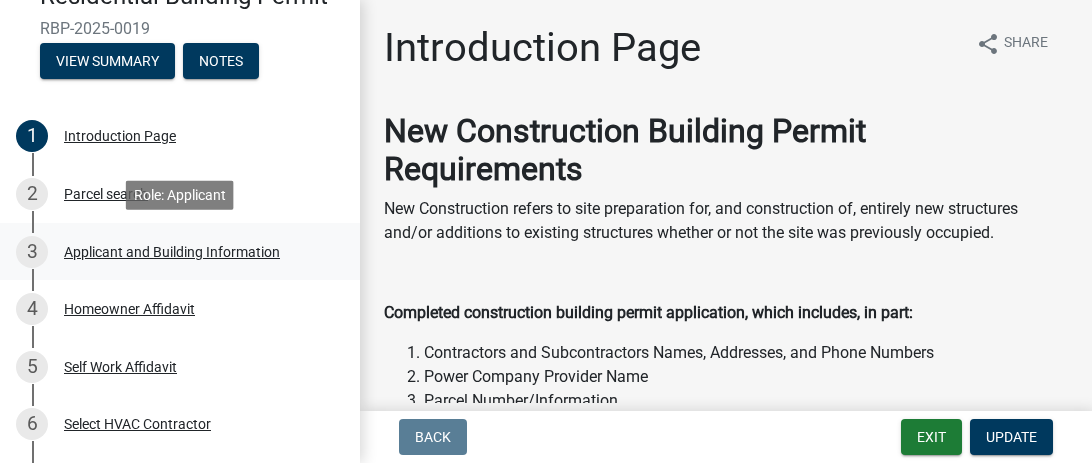 click on "Applicant and Building Information" at bounding box center (172, 252) 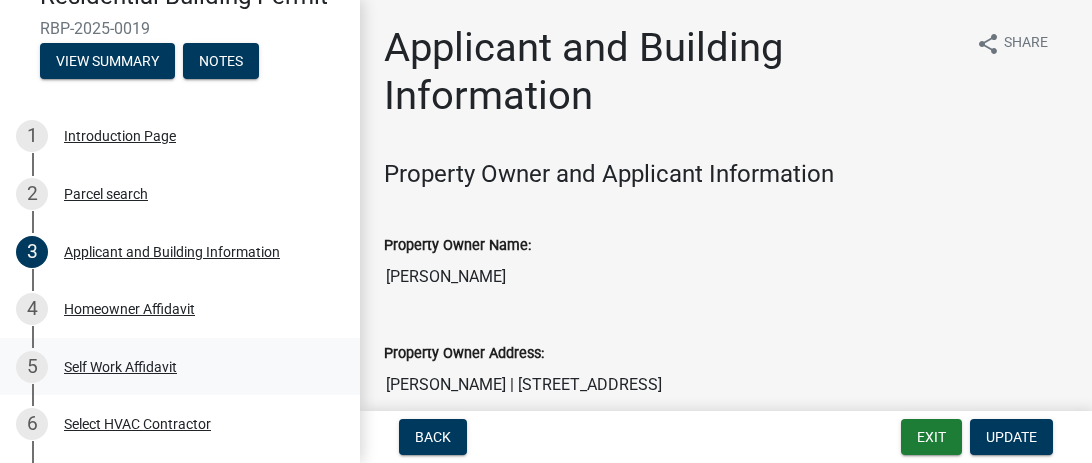 click on "Self Work Affidavit" at bounding box center [120, 367] 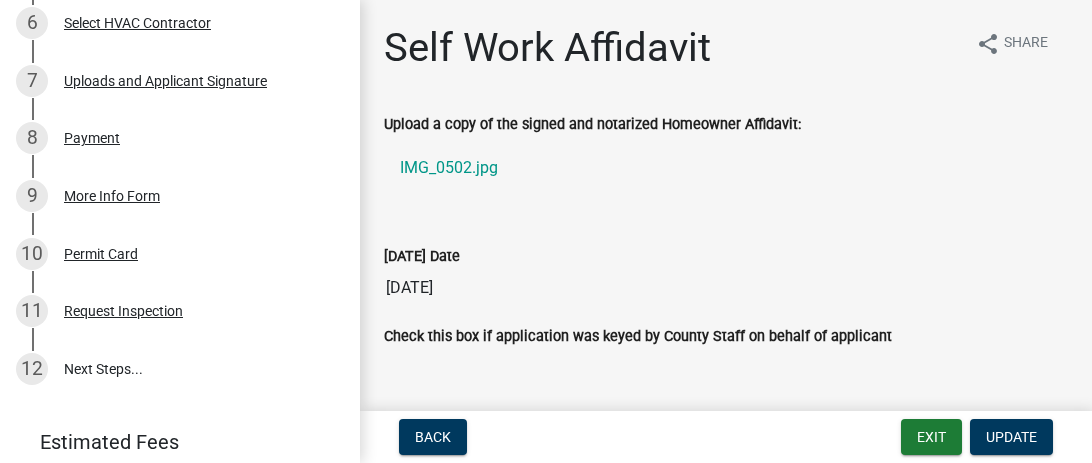 scroll, scrollTop: 499, scrollLeft: 0, axis: vertical 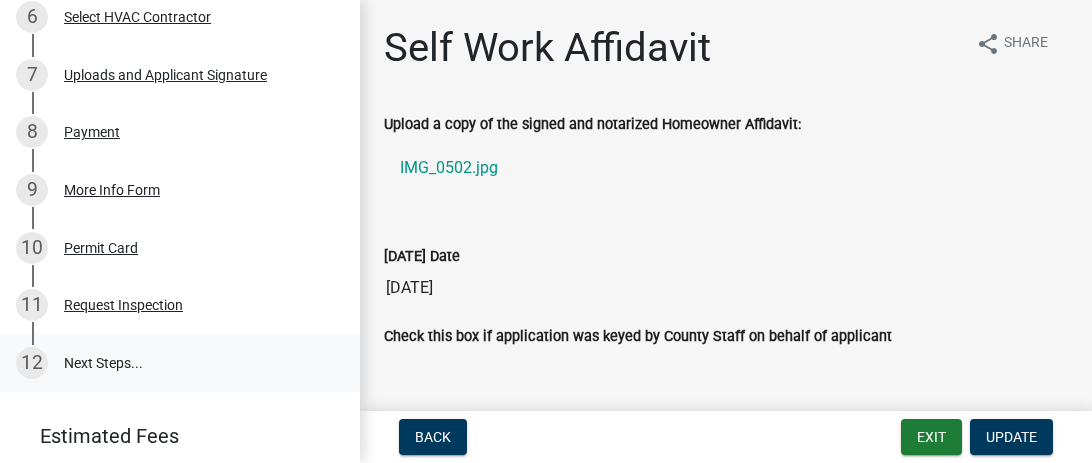 click on "12   Next Steps..." at bounding box center [180, 363] 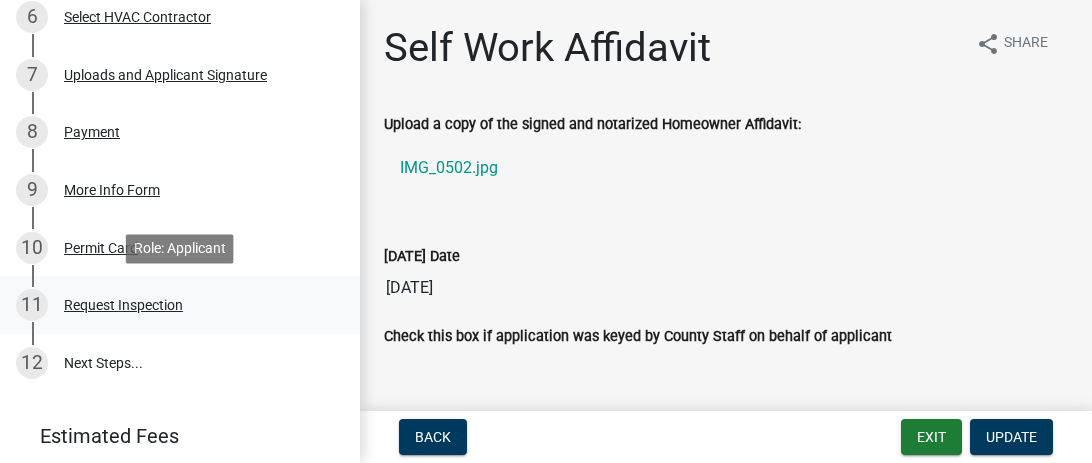 click on "Request Inspection" at bounding box center (123, 305) 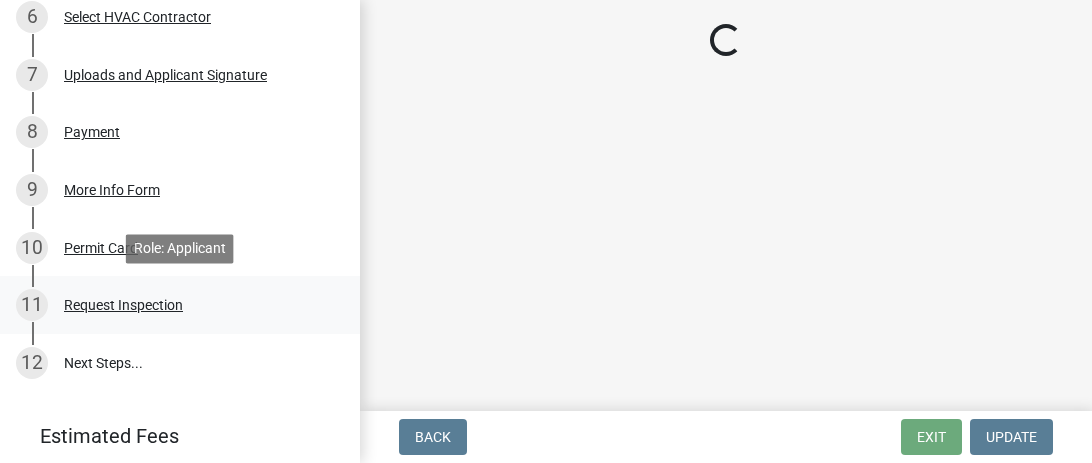 select on "d66dc685-6893-4482-82a8-36ee9a2c606c" 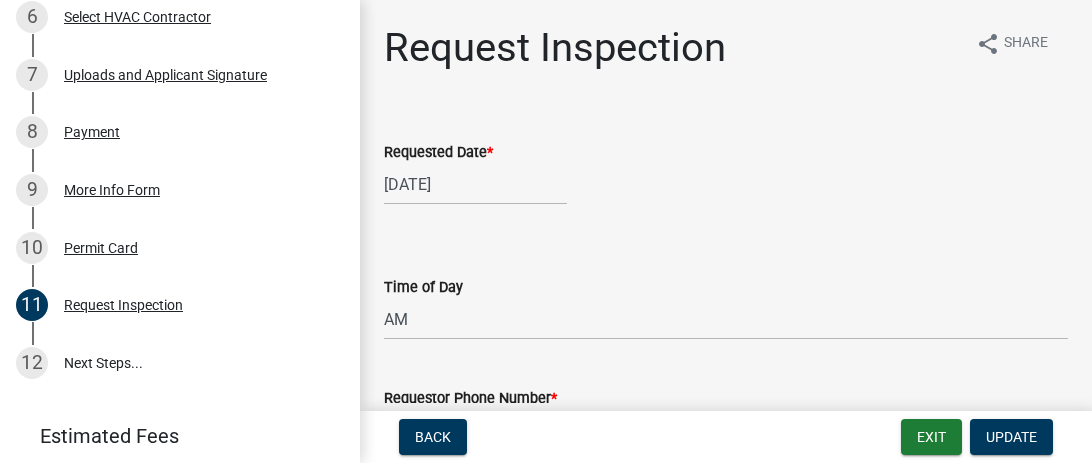 click on "Requested Date  *" 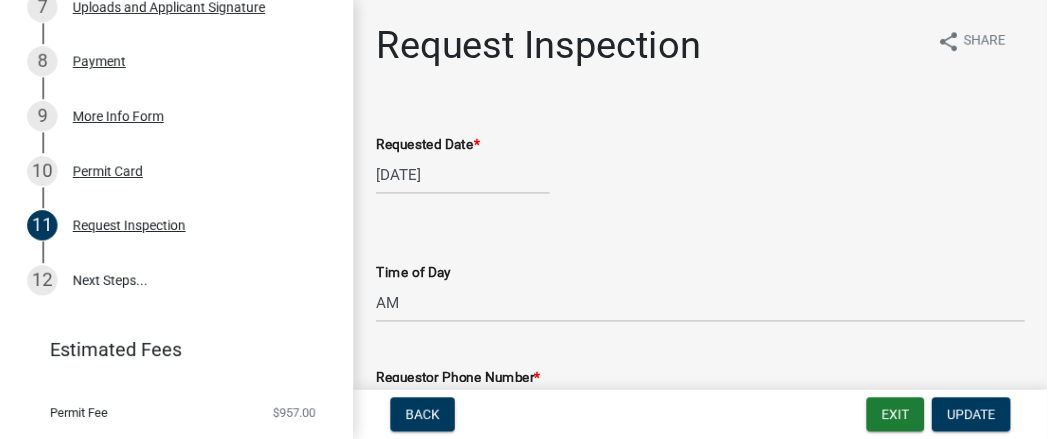 scroll, scrollTop: 570, scrollLeft: 0, axis: vertical 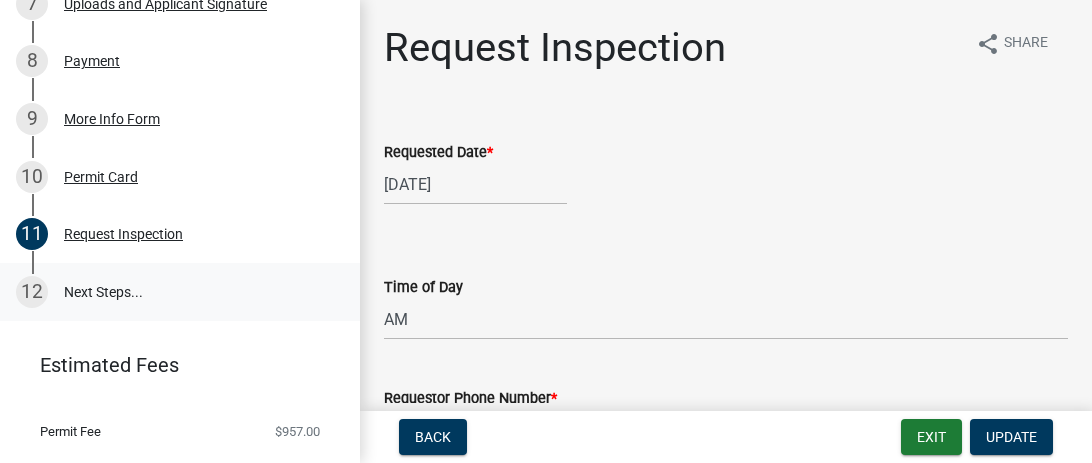 click on "12   Next Steps..." at bounding box center [180, 292] 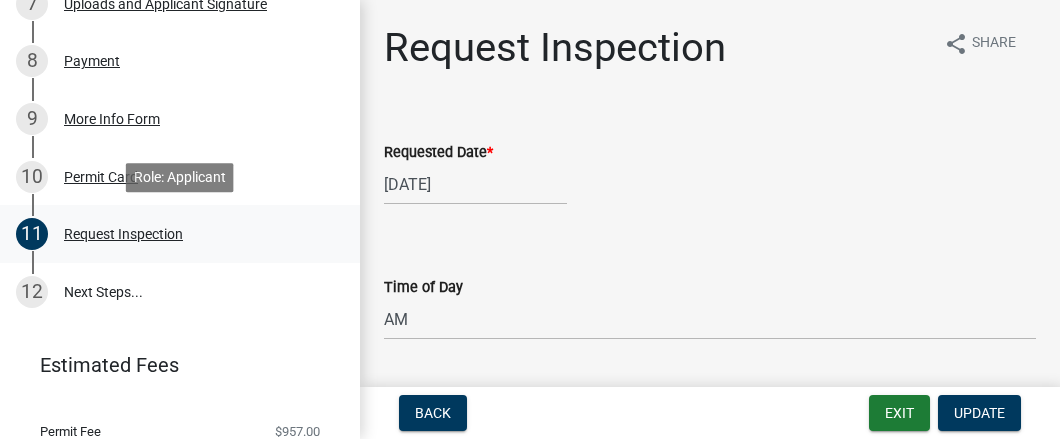 click on "Request Inspection" at bounding box center (123, 234) 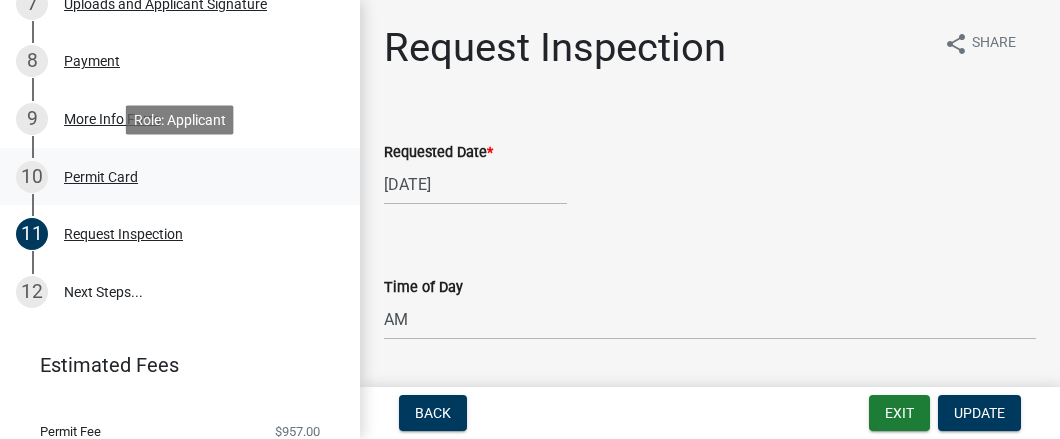 click on "Permit Card" at bounding box center (101, 177) 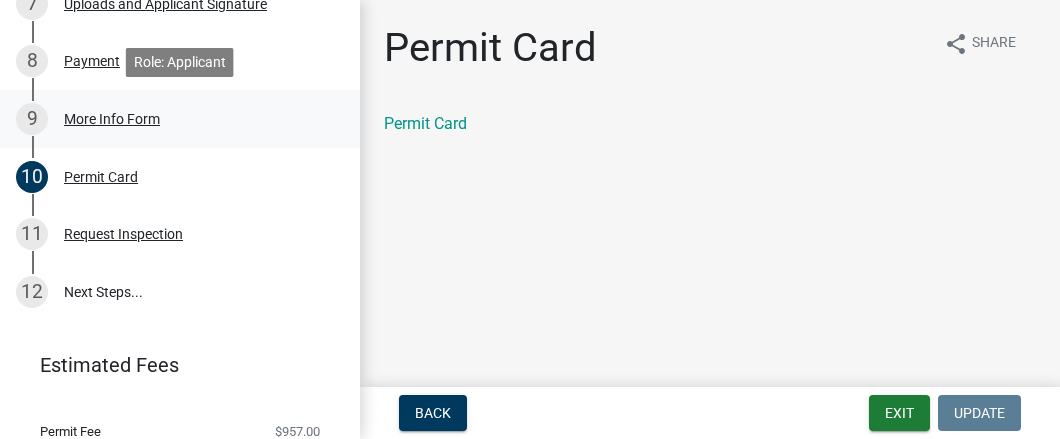 click on "More Info Form" at bounding box center [112, 119] 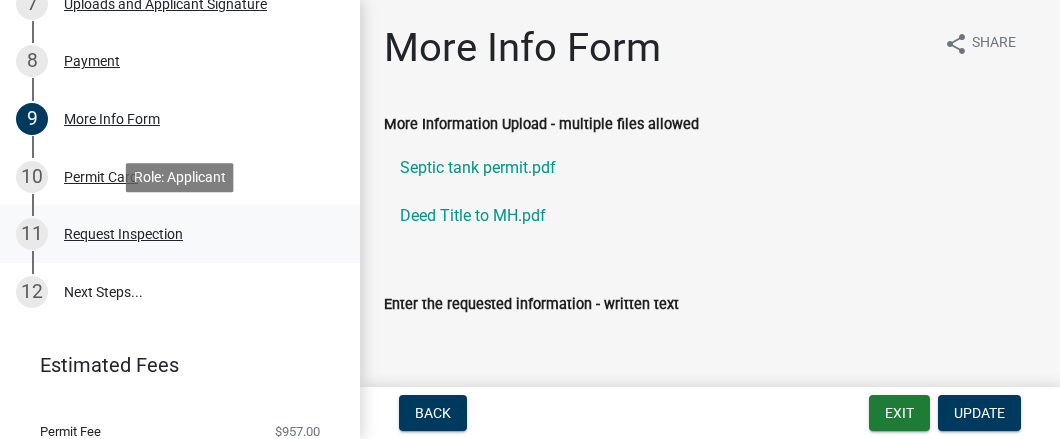 click on "Request Inspection" at bounding box center (123, 234) 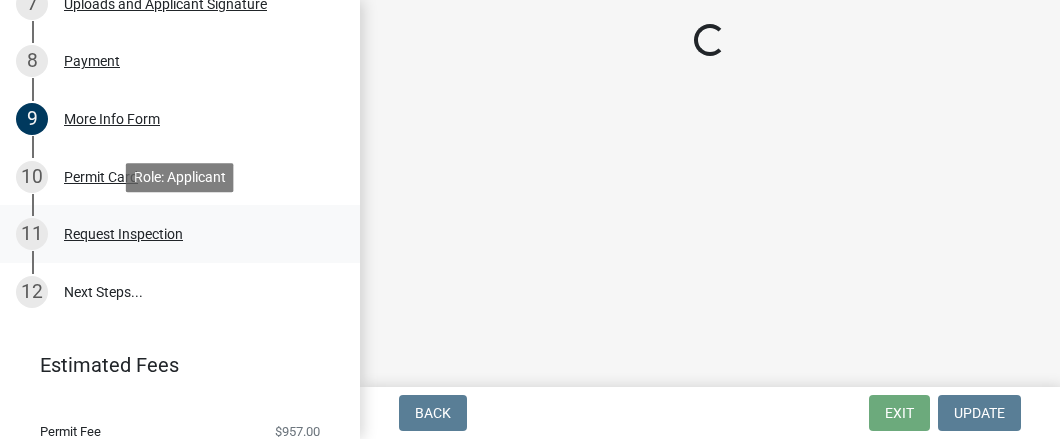 select on "d66dc685-6893-4482-82a8-36ee9a2c606c" 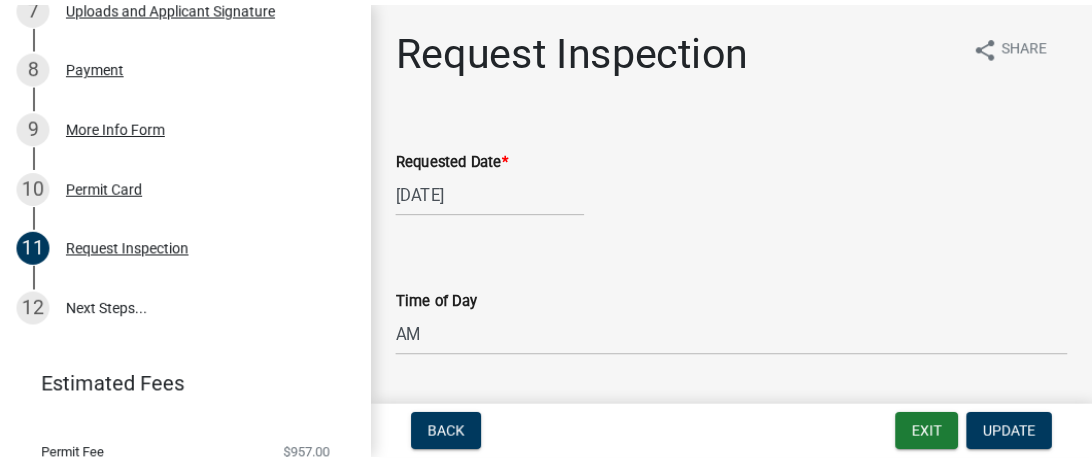 scroll, scrollTop: 636, scrollLeft: 0, axis: vertical 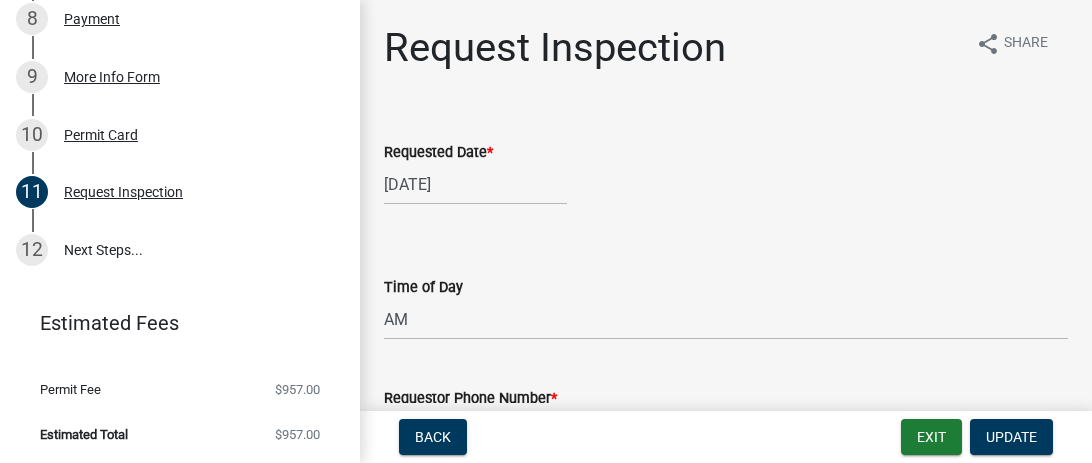 drag, startPoint x: 1090, startPoint y: 50, endPoint x: 1085, endPoint y: 94, distance: 44.28318 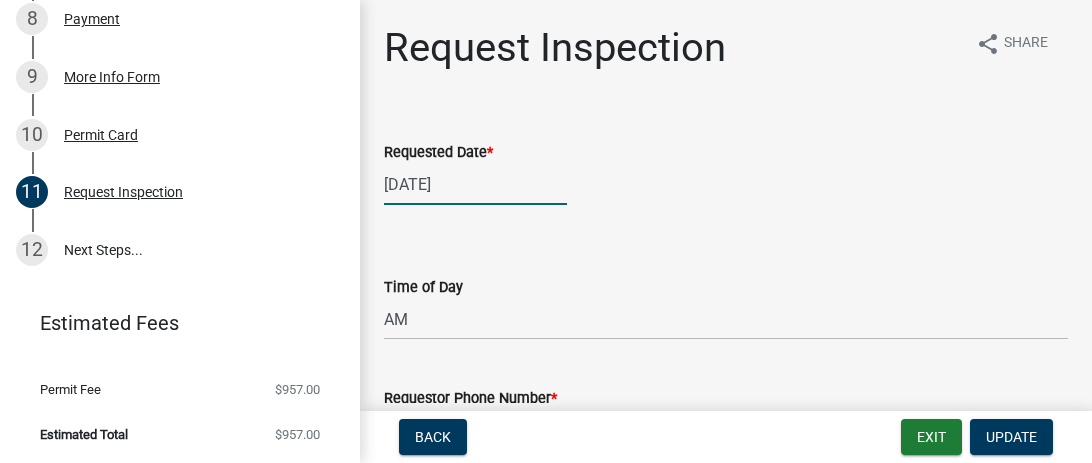 click on "[DATE]" 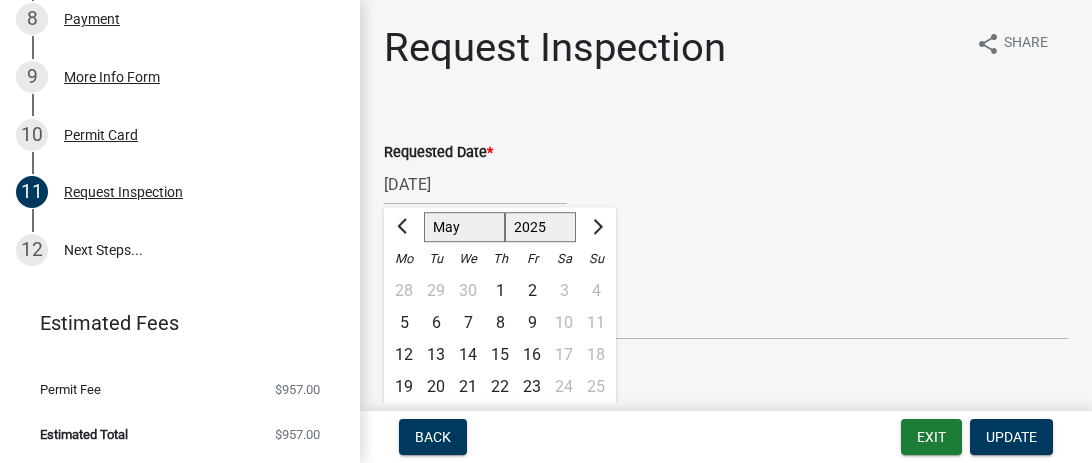 scroll, scrollTop: 217, scrollLeft: 0, axis: vertical 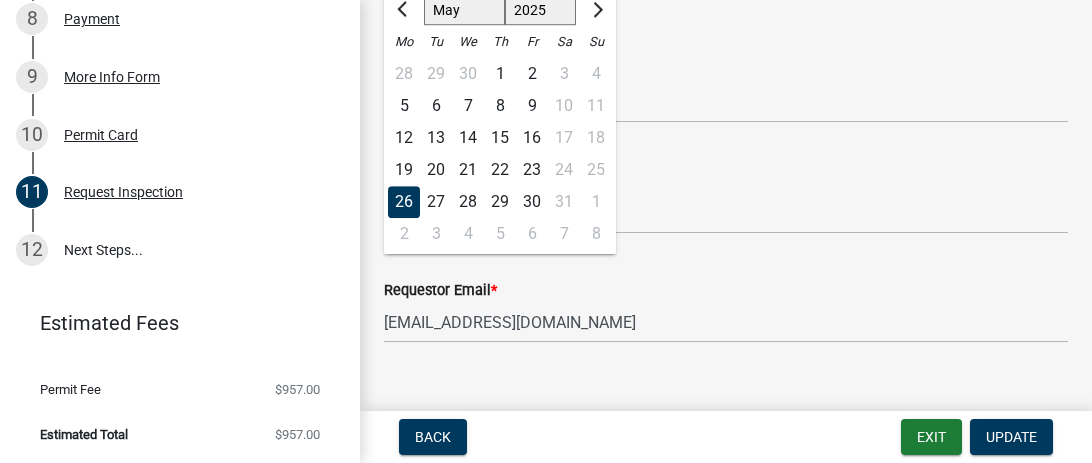 click on "Requestor Email  *" 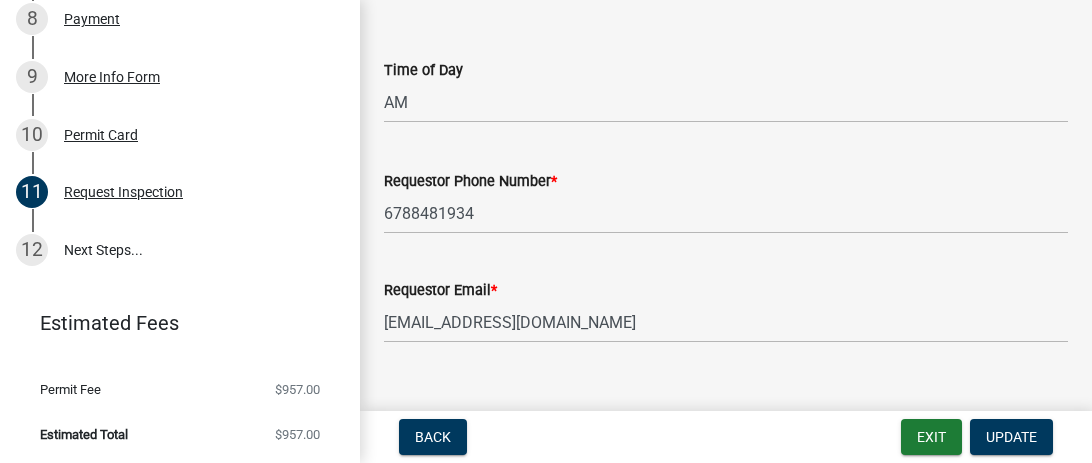 scroll, scrollTop: 471, scrollLeft: 0, axis: vertical 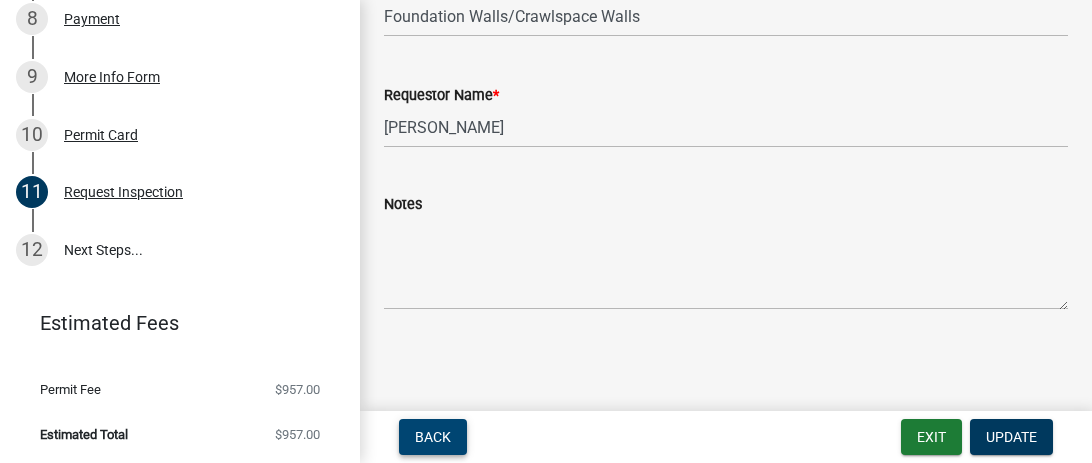 type 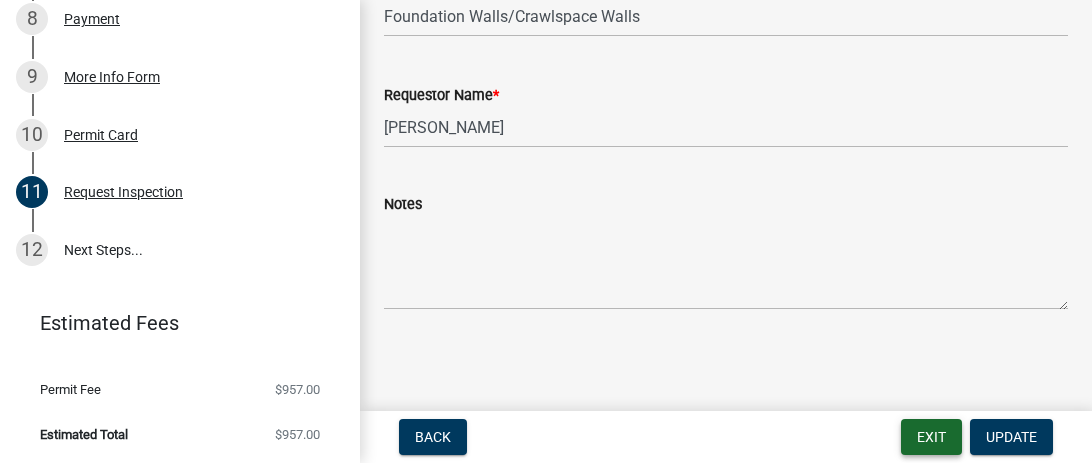 type 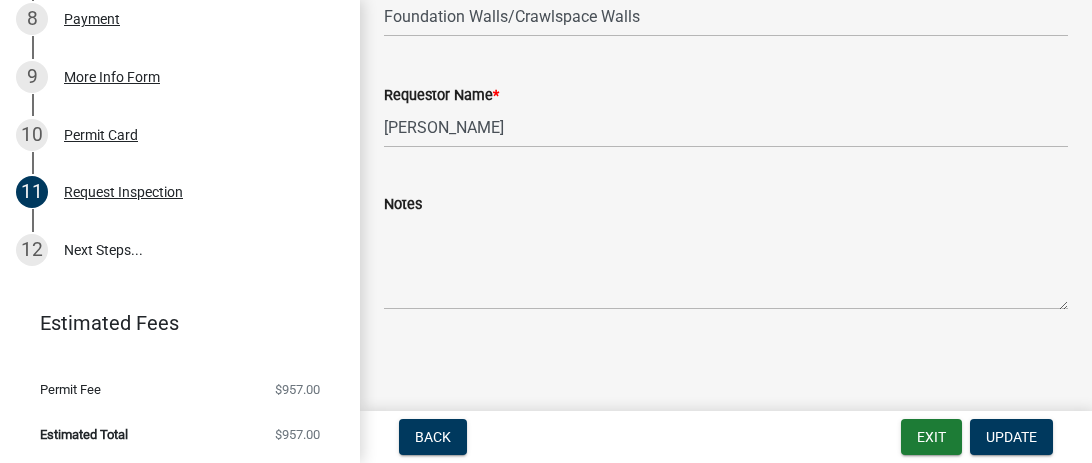 click on "Requestor Name  *" 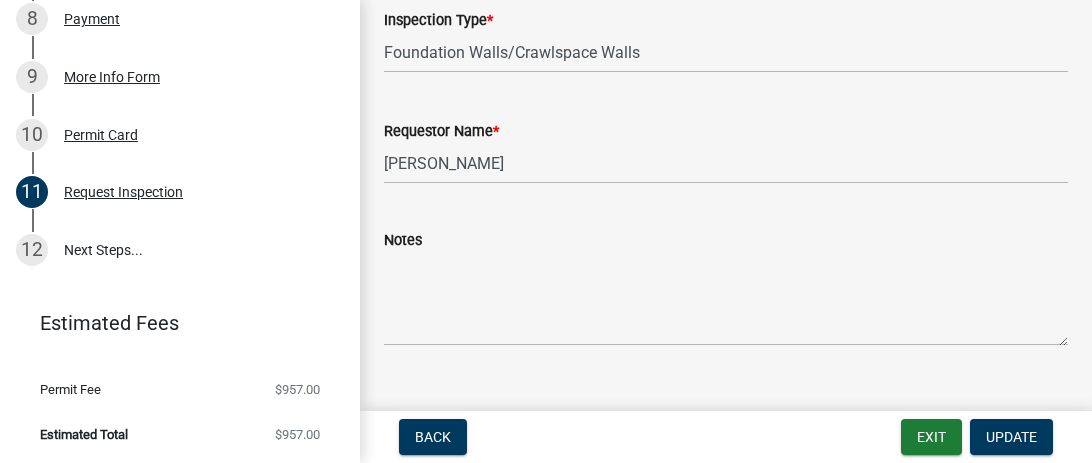 scroll, scrollTop: 656, scrollLeft: 0, axis: vertical 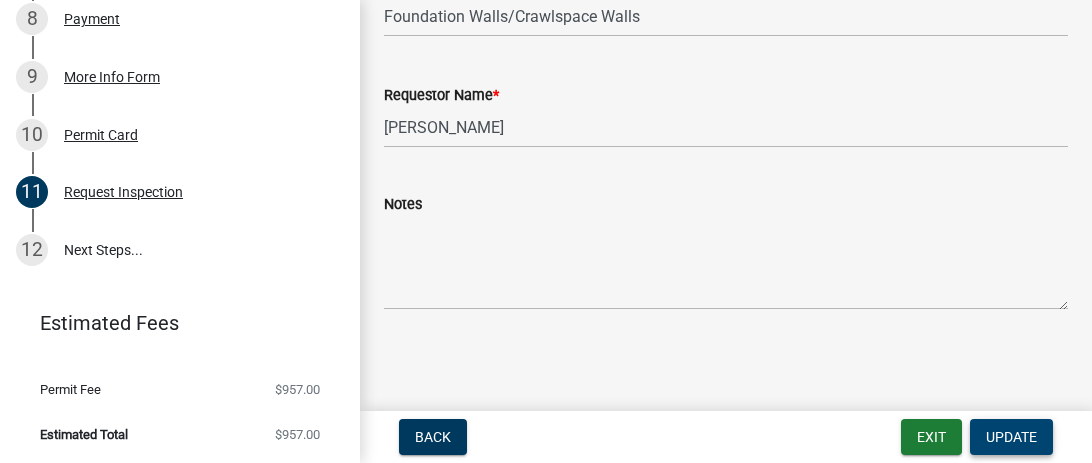 click on "Update" at bounding box center (1011, 437) 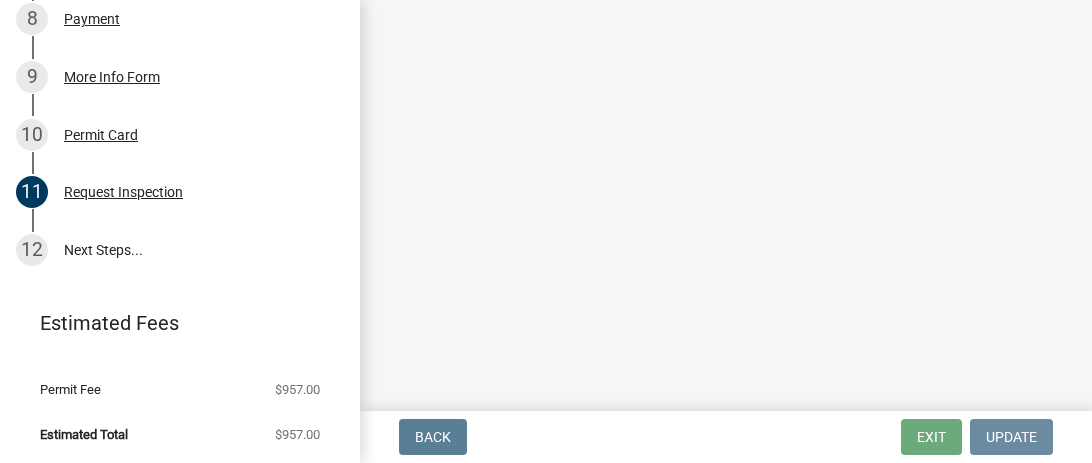 scroll, scrollTop: 0, scrollLeft: 0, axis: both 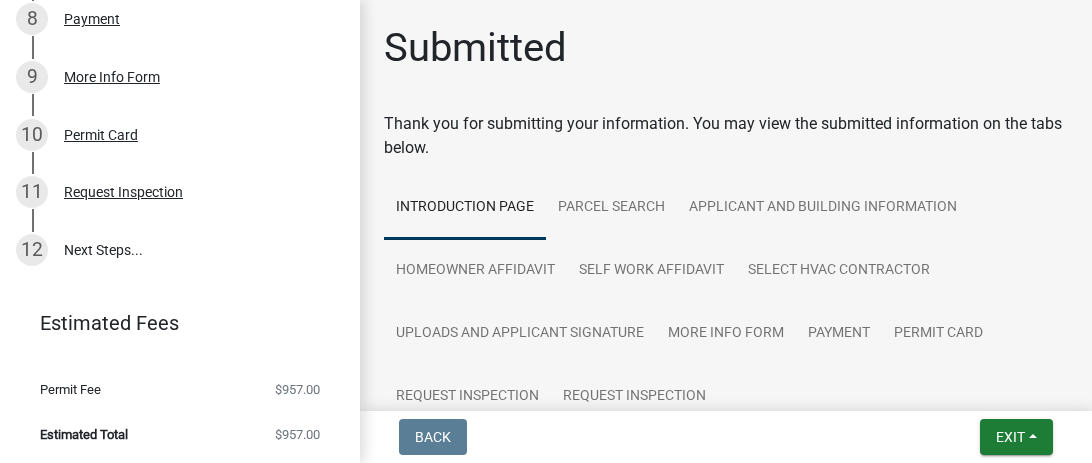 click on "Request Inspection" at bounding box center [634, 397] 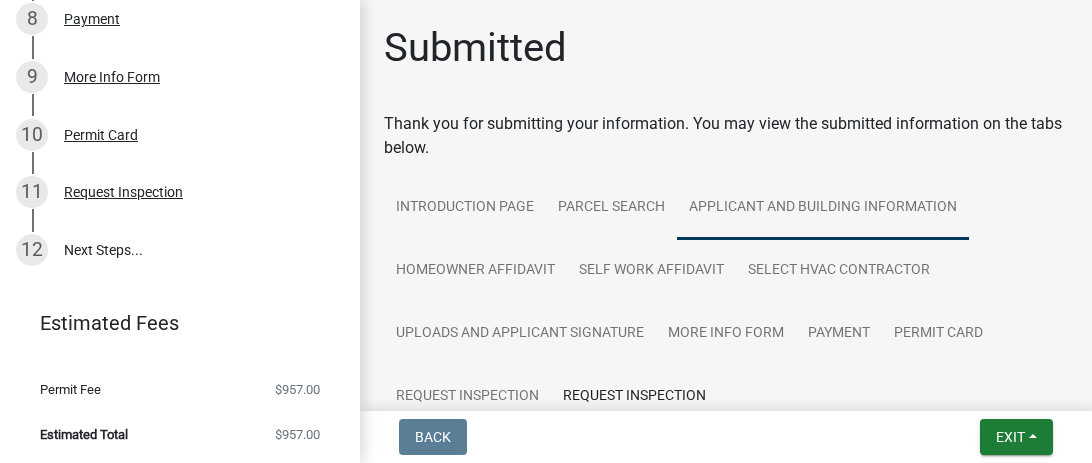 scroll, scrollTop: 27, scrollLeft: 0, axis: vertical 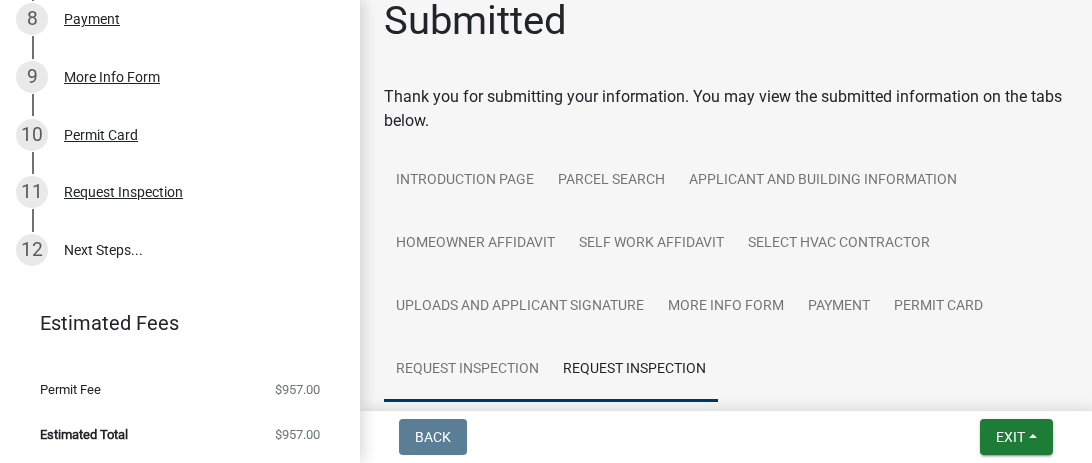 click on "Request Inspection" at bounding box center [467, 370] 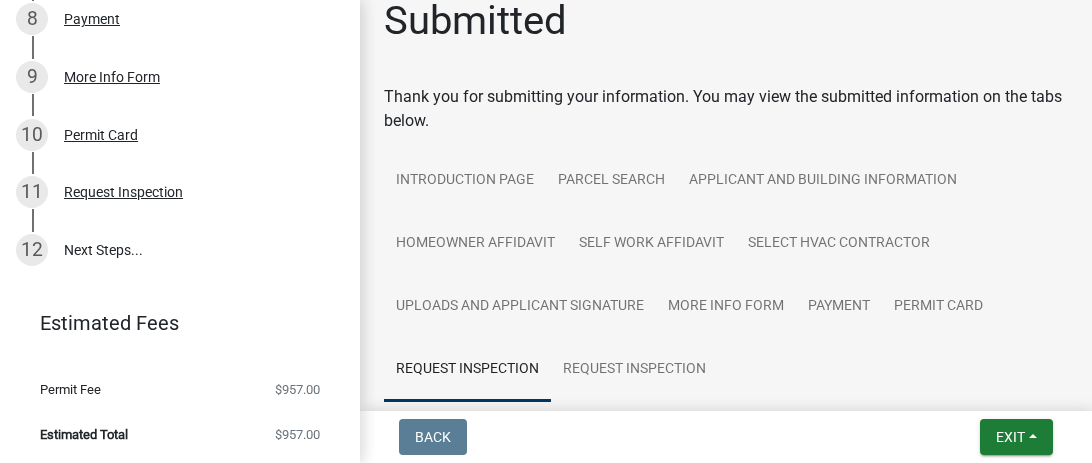 click on "Request Inspection" at bounding box center (467, 370) 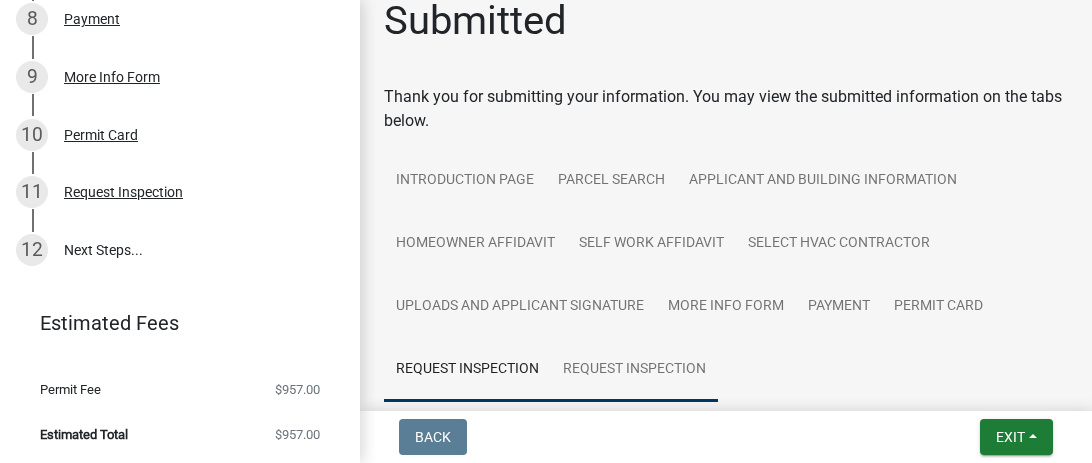 click on "Request Inspection" at bounding box center [634, 370] 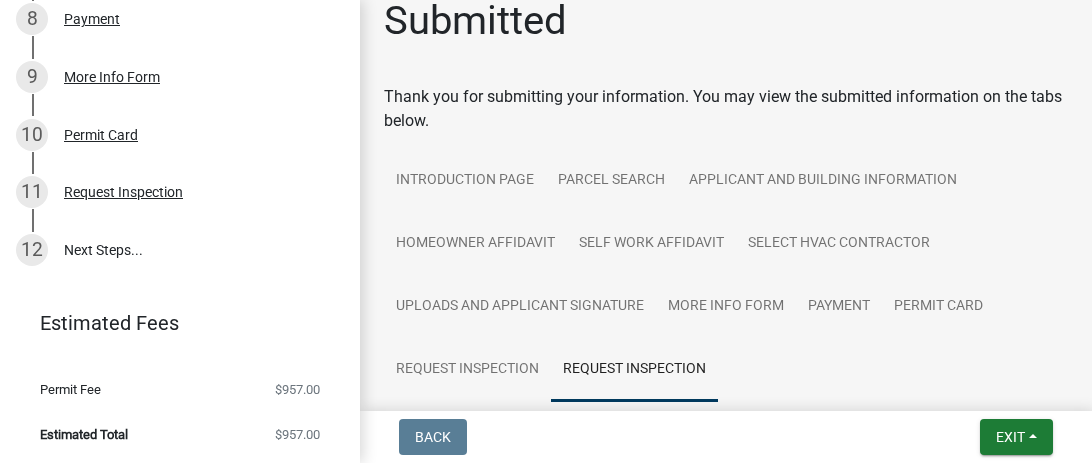 click on "Back  Exit  Save  Save & Exit" at bounding box center (726, 437) 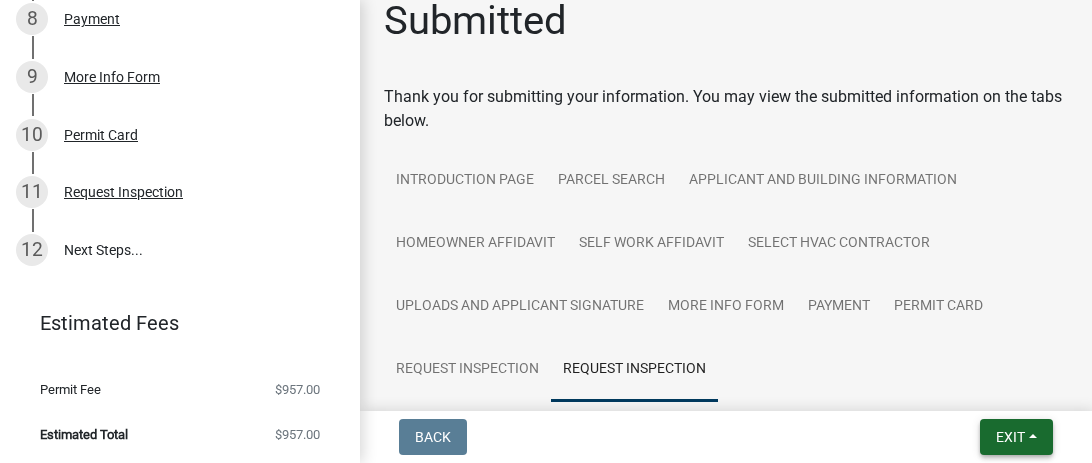 click on "Exit" at bounding box center (1010, 437) 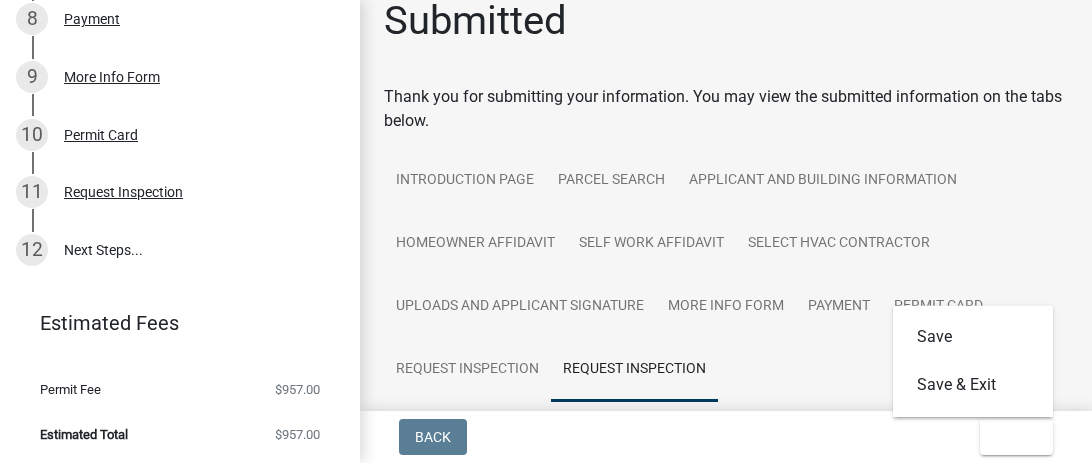 click on "Introduction Page Parcel search Applicant and Building Information Homeowner Affidavit Self Work Affidavit Select HVAC Contractor Uploads and Applicant Signature More Info Form Payment Permit Card Request Inspection Request Inspection" at bounding box center [726, 275] 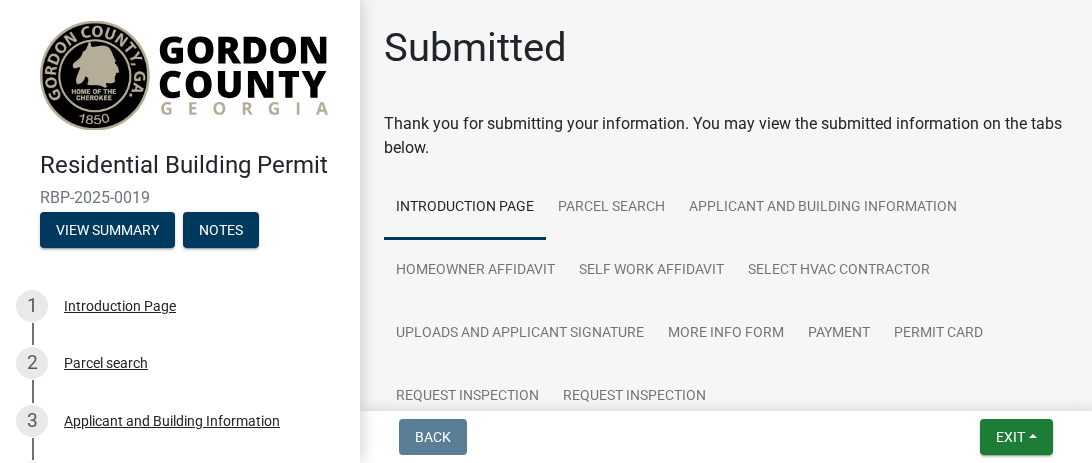 click on "Submitted" 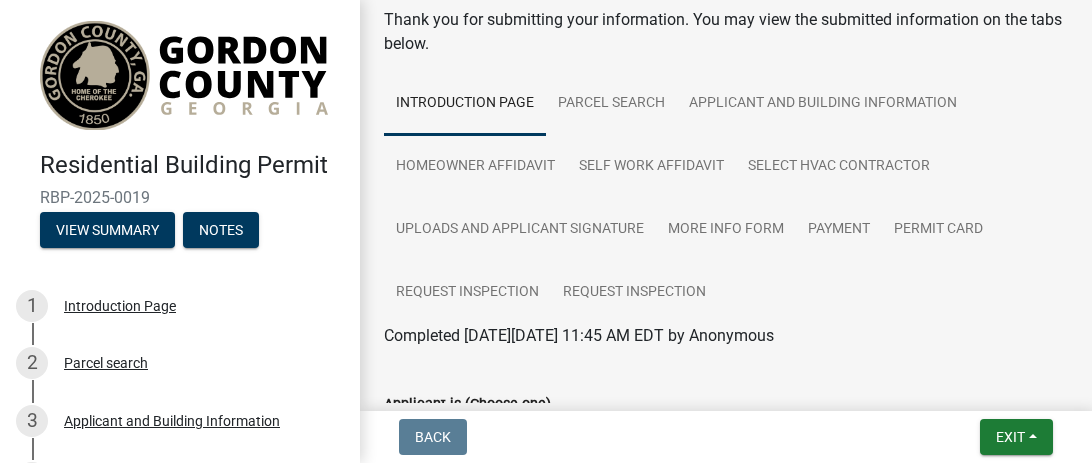scroll, scrollTop: 64, scrollLeft: 0, axis: vertical 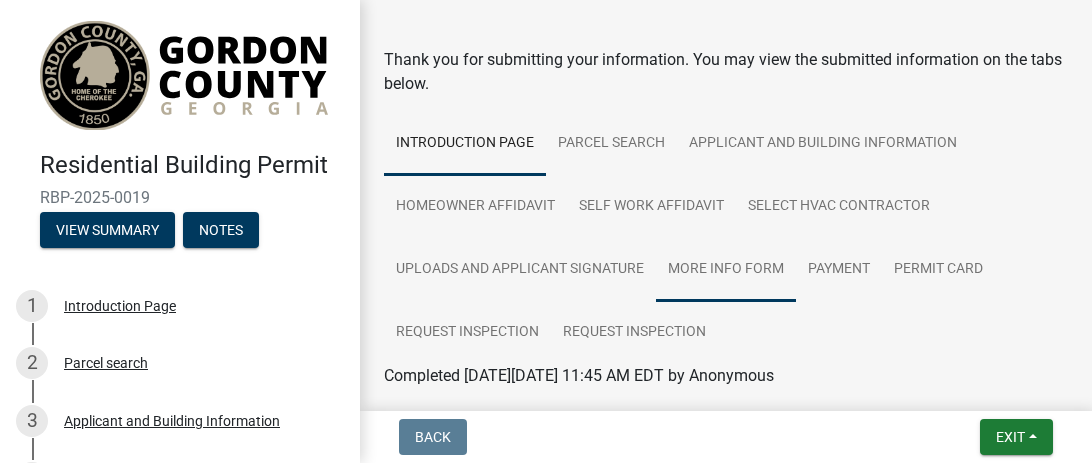 click on "More Info Form" at bounding box center [726, 270] 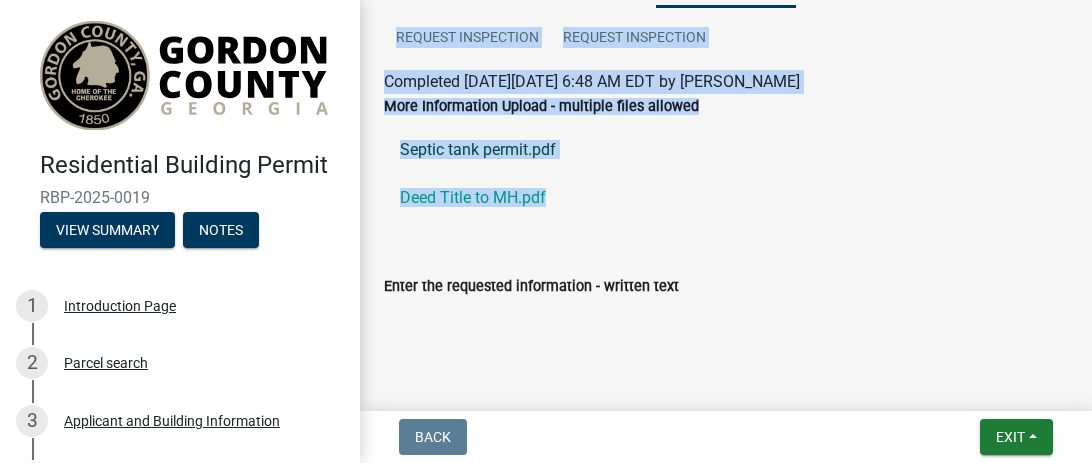scroll, scrollTop: 508, scrollLeft: 0, axis: vertical 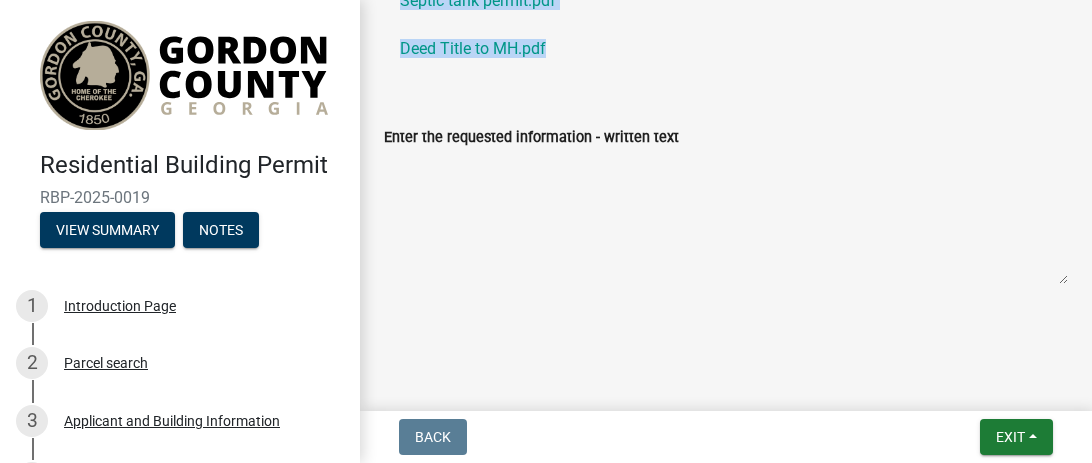 drag, startPoint x: 1021, startPoint y: 363, endPoint x: 1008, endPoint y: 254, distance: 109.77249 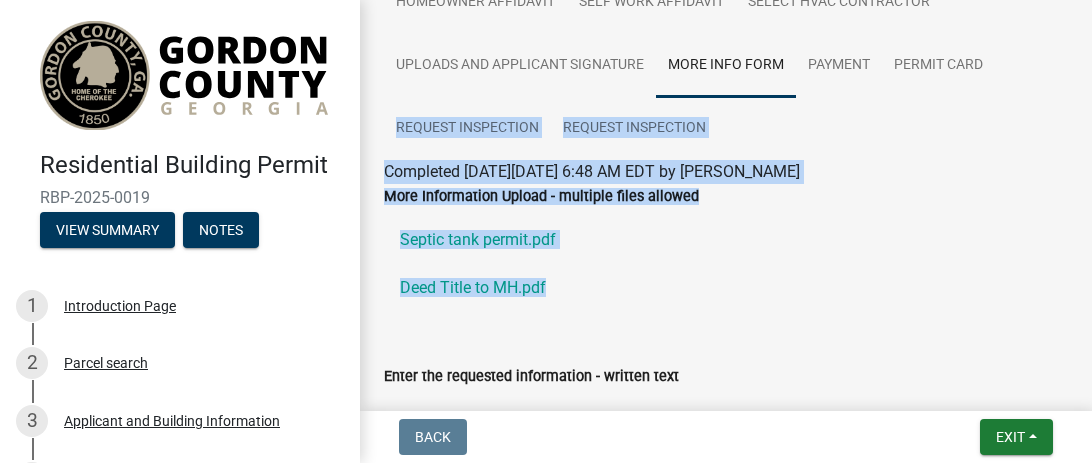 scroll, scrollTop: 228, scrollLeft: 0, axis: vertical 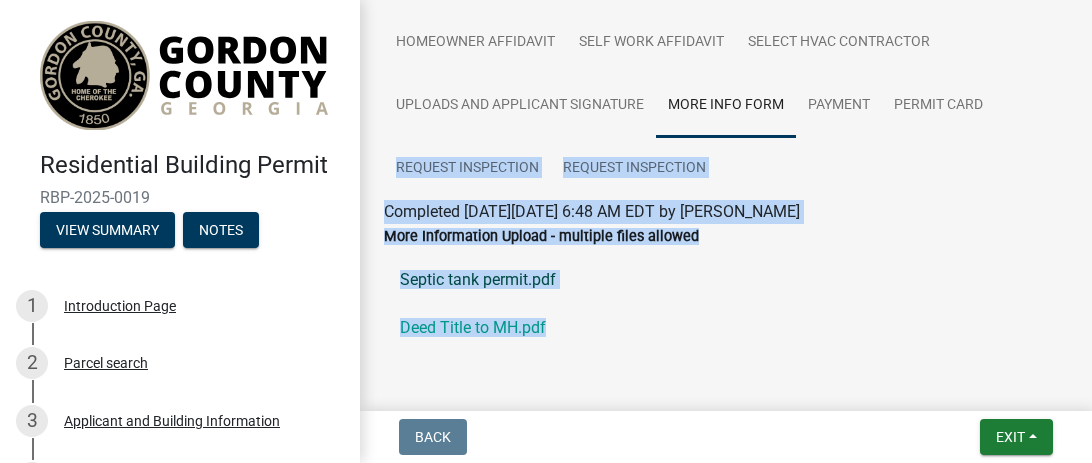 click on "Septic tank permit.pdf" 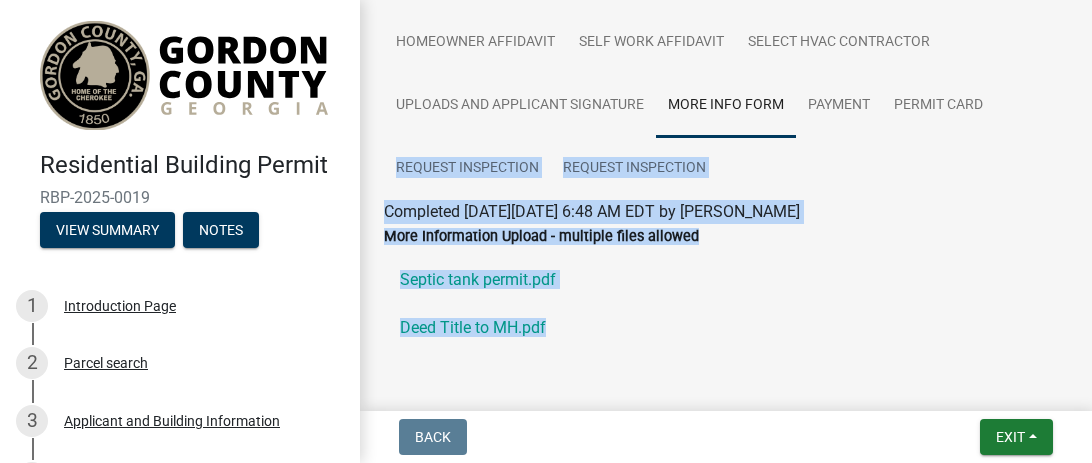 click on "Introduction Page Parcel search Applicant and Building Information Homeowner Affidavit Self Work Affidavit Select HVAC Contractor Uploads and Applicant Signature More Info Form Payment Permit Card Request Inspection Request Inspection" at bounding box center (726, 74) 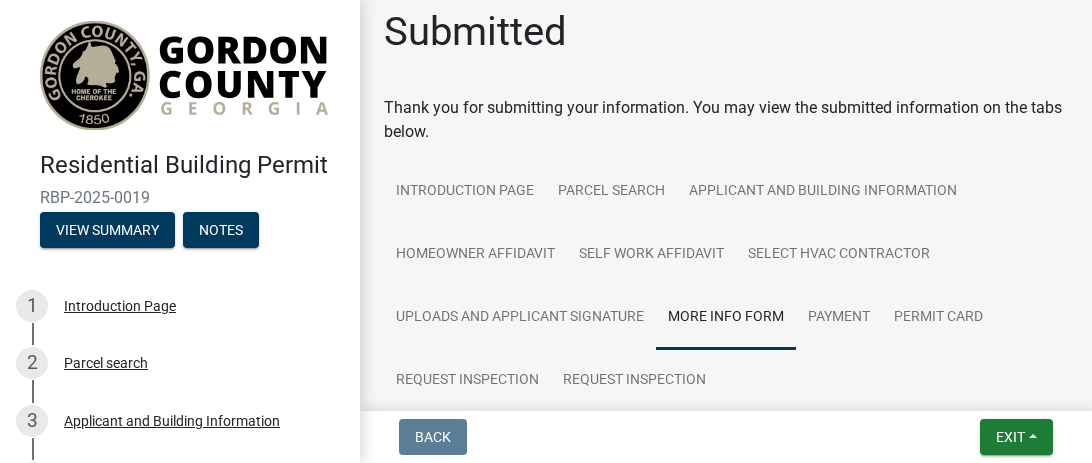 scroll, scrollTop: 0, scrollLeft: 0, axis: both 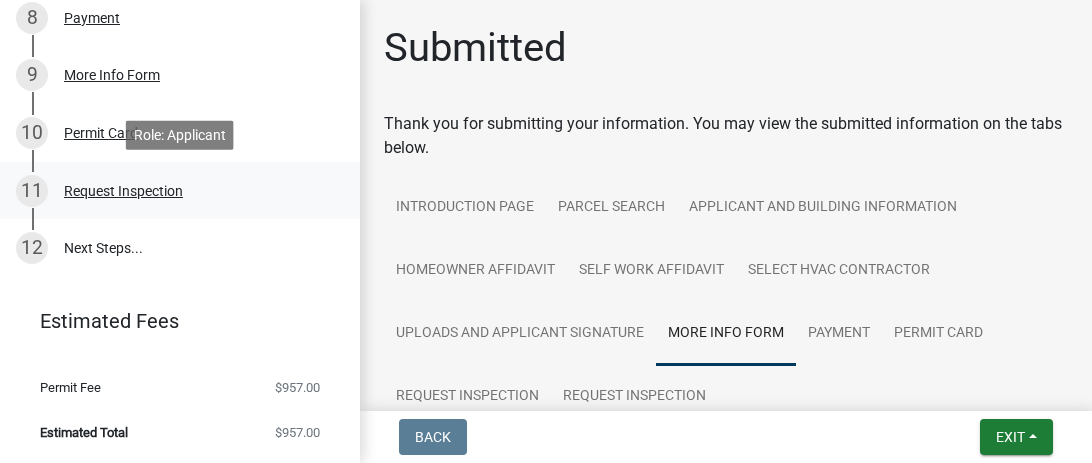 click on "11     Request Inspection" at bounding box center (172, 191) 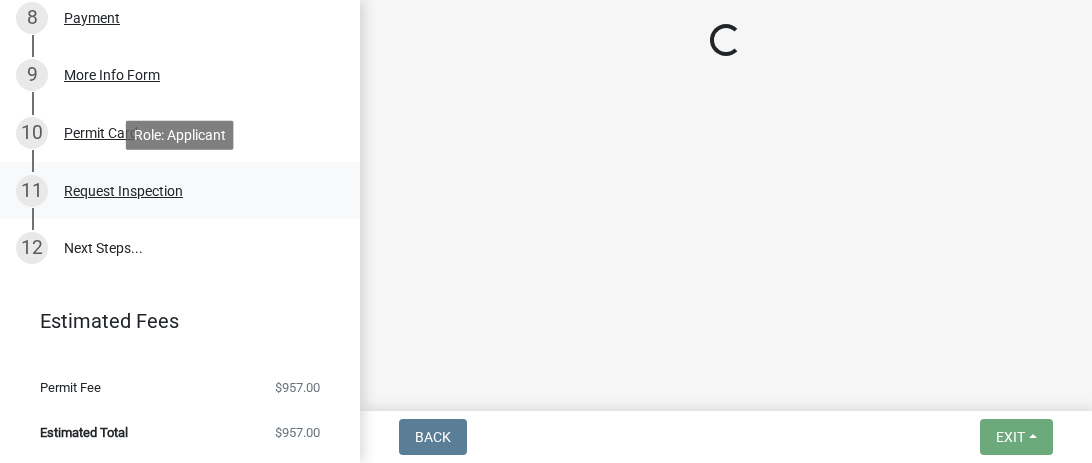 select on "d66dc685-6893-4482-82a8-36ee9a2c606c" 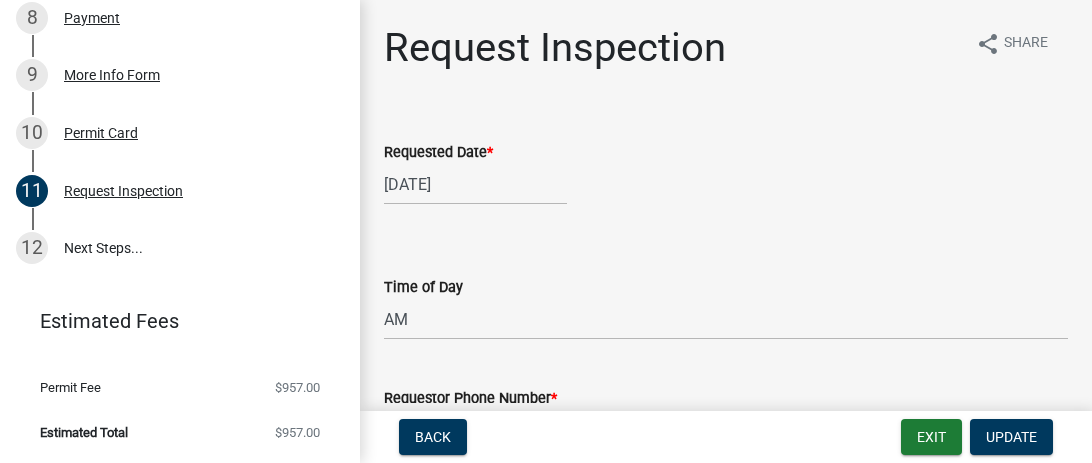 click on "Requestor Phone Number  *" 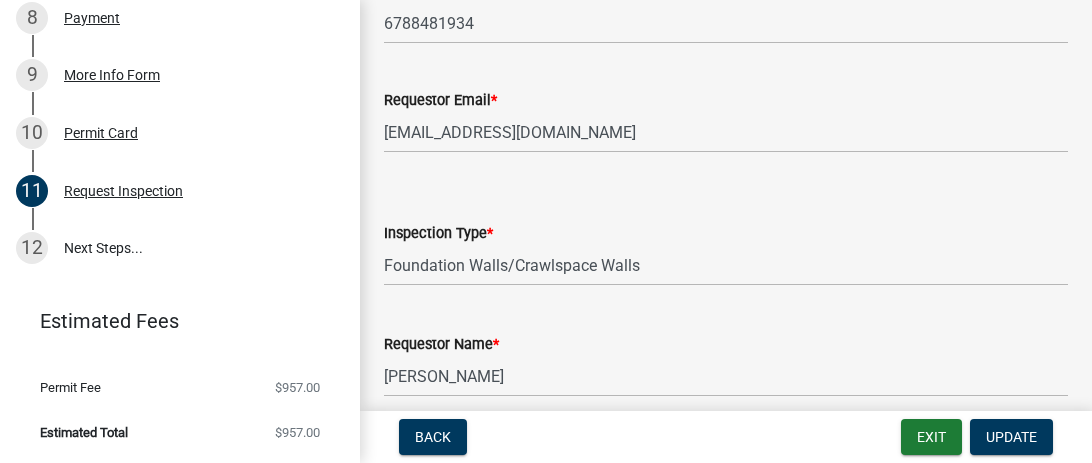 scroll, scrollTop: 480, scrollLeft: 0, axis: vertical 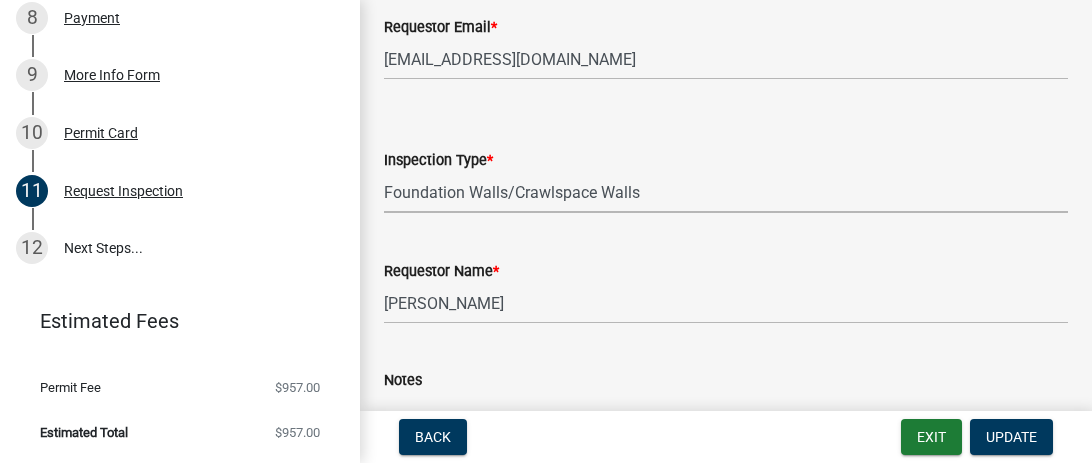 click on "Select Item...   Footings/Monolithic Slab; 1st Soil & Erosion Inspection; T-Pole   Under Slab Plumbing   Foundation Walls/Crawlspace Walls   Sheathing & Framing; 2nd Soil & Erosion Inspection   Rough-Ins (ALL subs)   Permanent Power   Final/CO;Final Soil & Erosion Inspection   None" at bounding box center [726, 192] 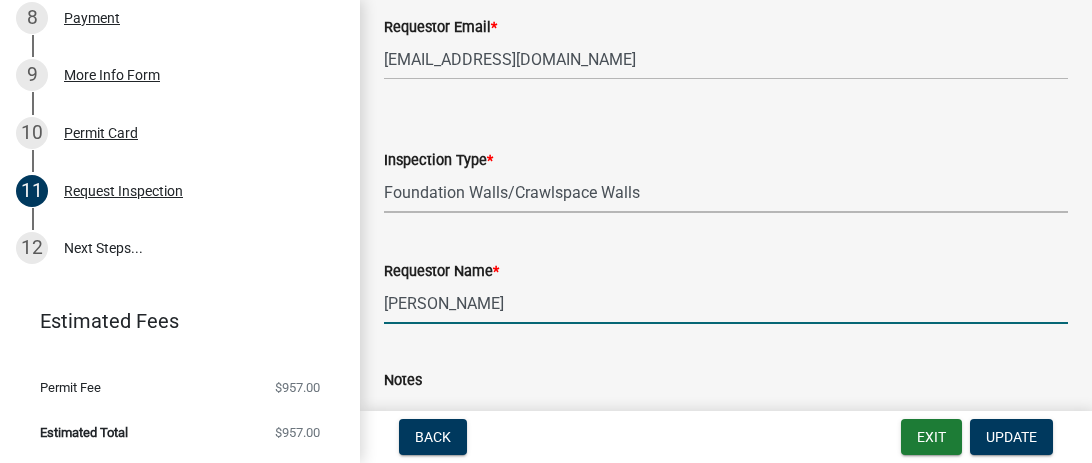 click on "[PERSON_NAME]" at bounding box center [726, 303] 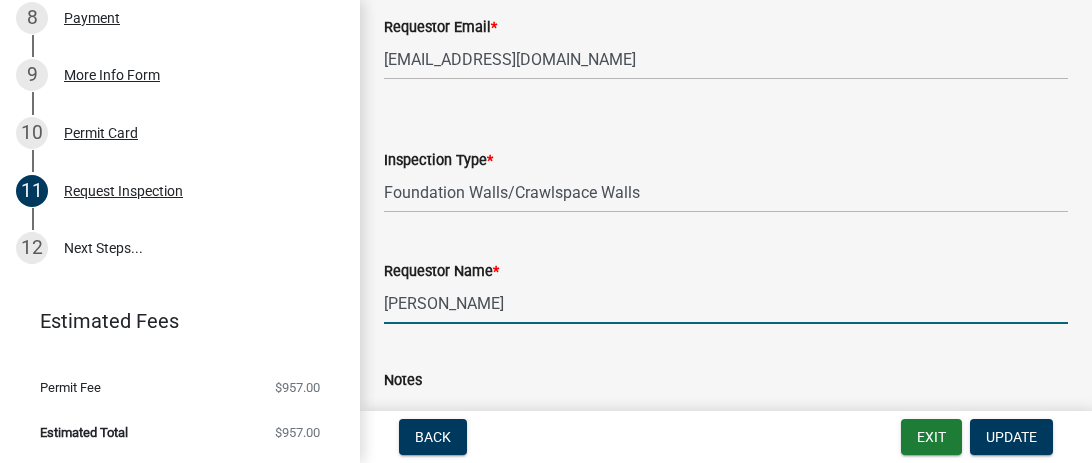 click on "Notes" 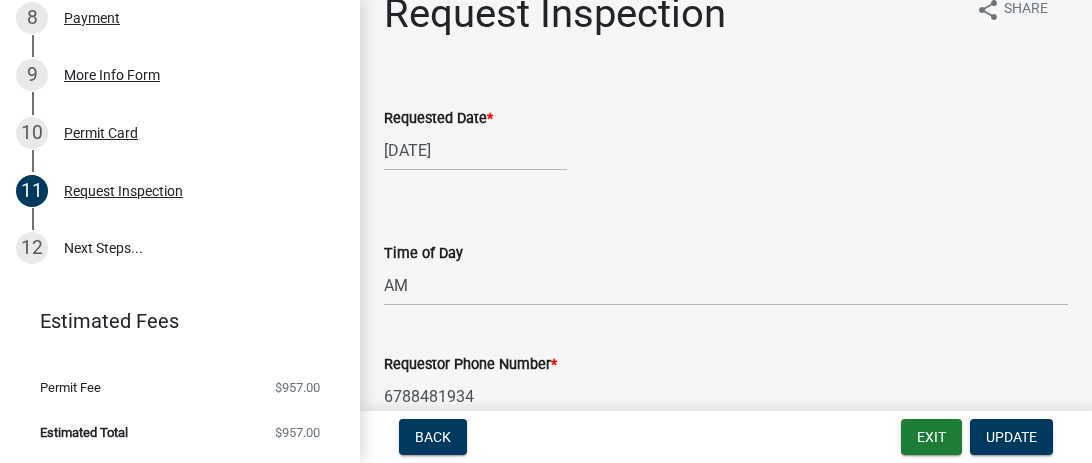 scroll, scrollTop: 0, scrollLeft: 0, axis: both 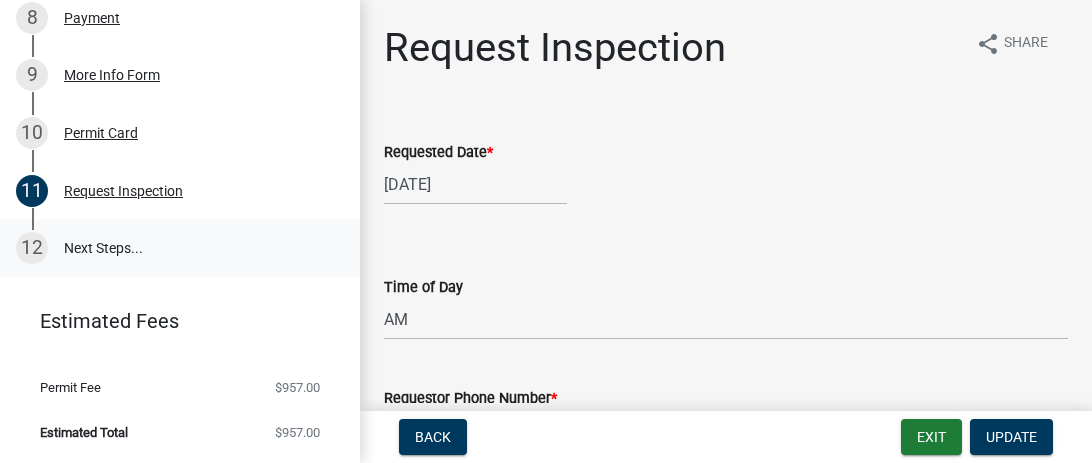 click on "12   Next Steps..." at bounding box center [180, 248] 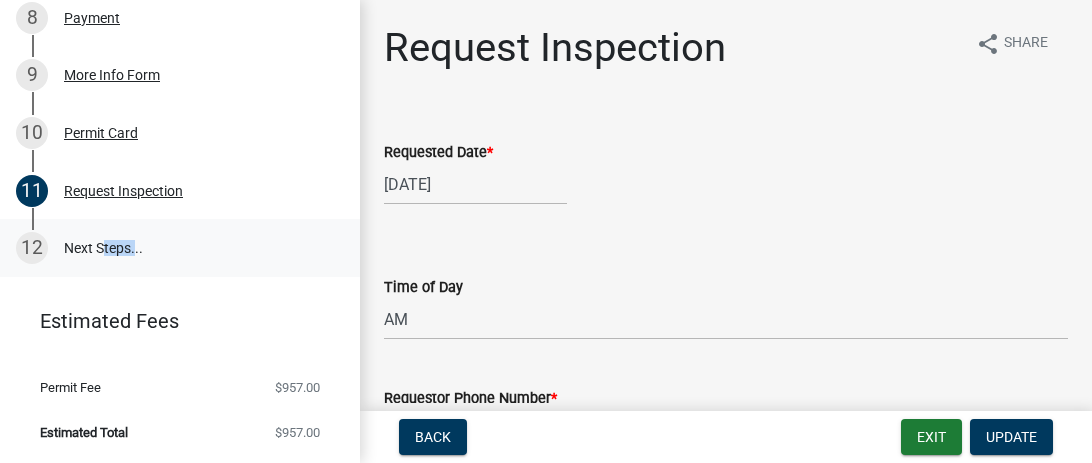 click on "12" at bounding box center (32, 248) 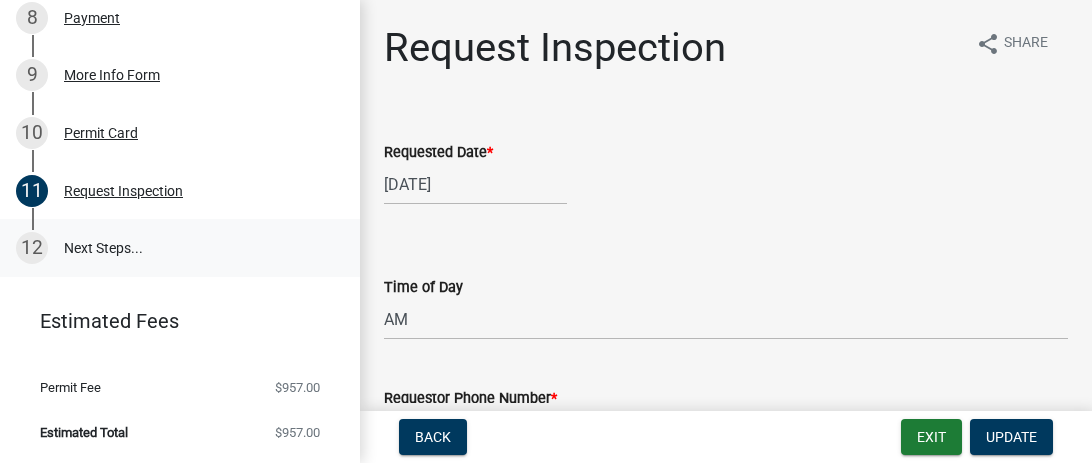 click on "12" at bounding box center [32, 248] 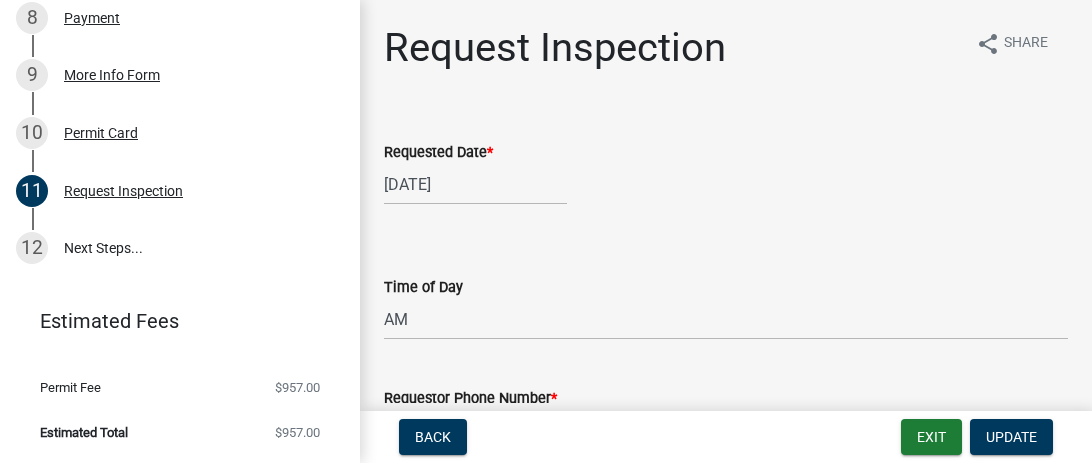 click on "Back  Exit   Update" at bounding box center [726, 437] 